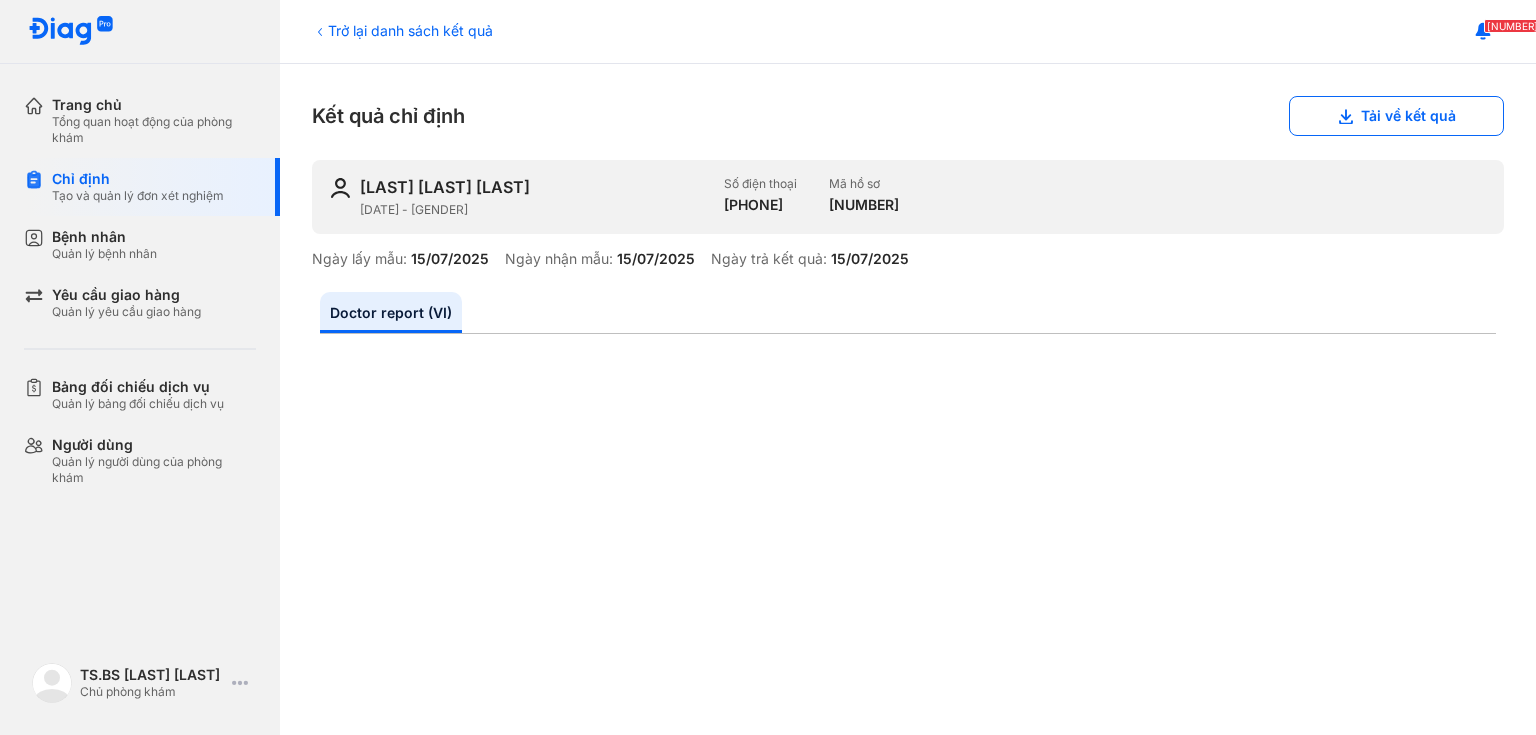 scroll, scrollTop: 0, scrollLeft: 0, axis: both 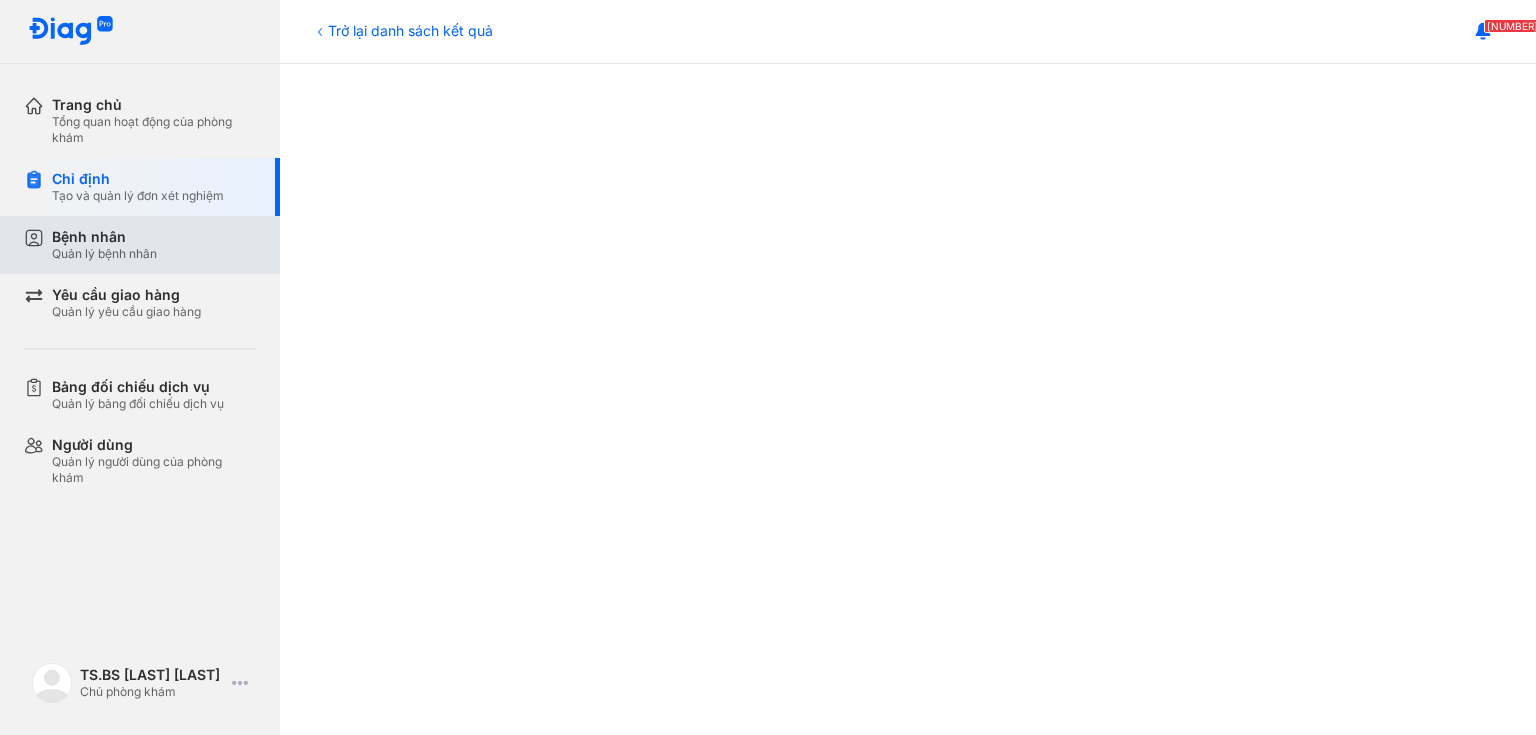 click on "Bệnh nhân" at bounding box center [104, 237] 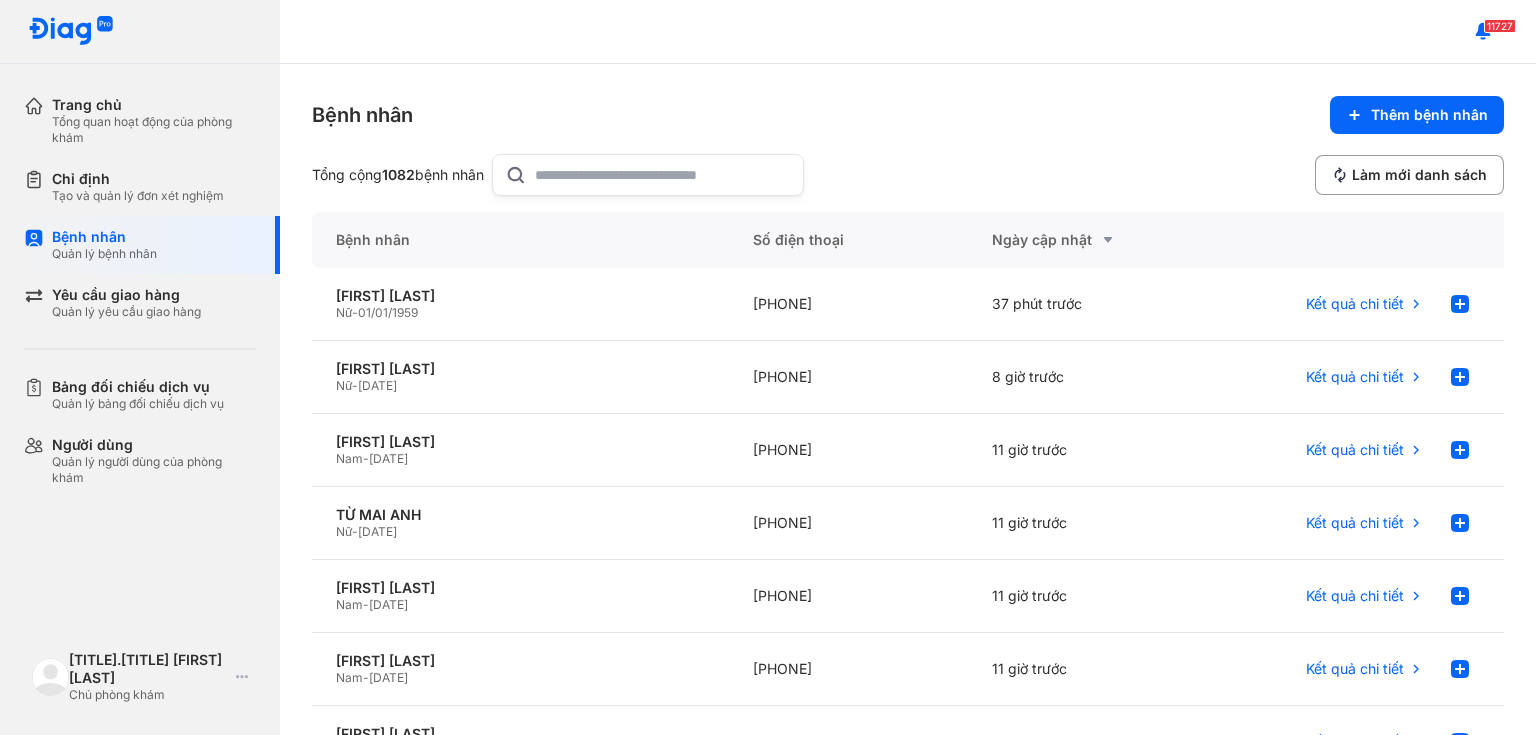 scroll, scrollTop: 0, scrollLeft: 0, axis: both 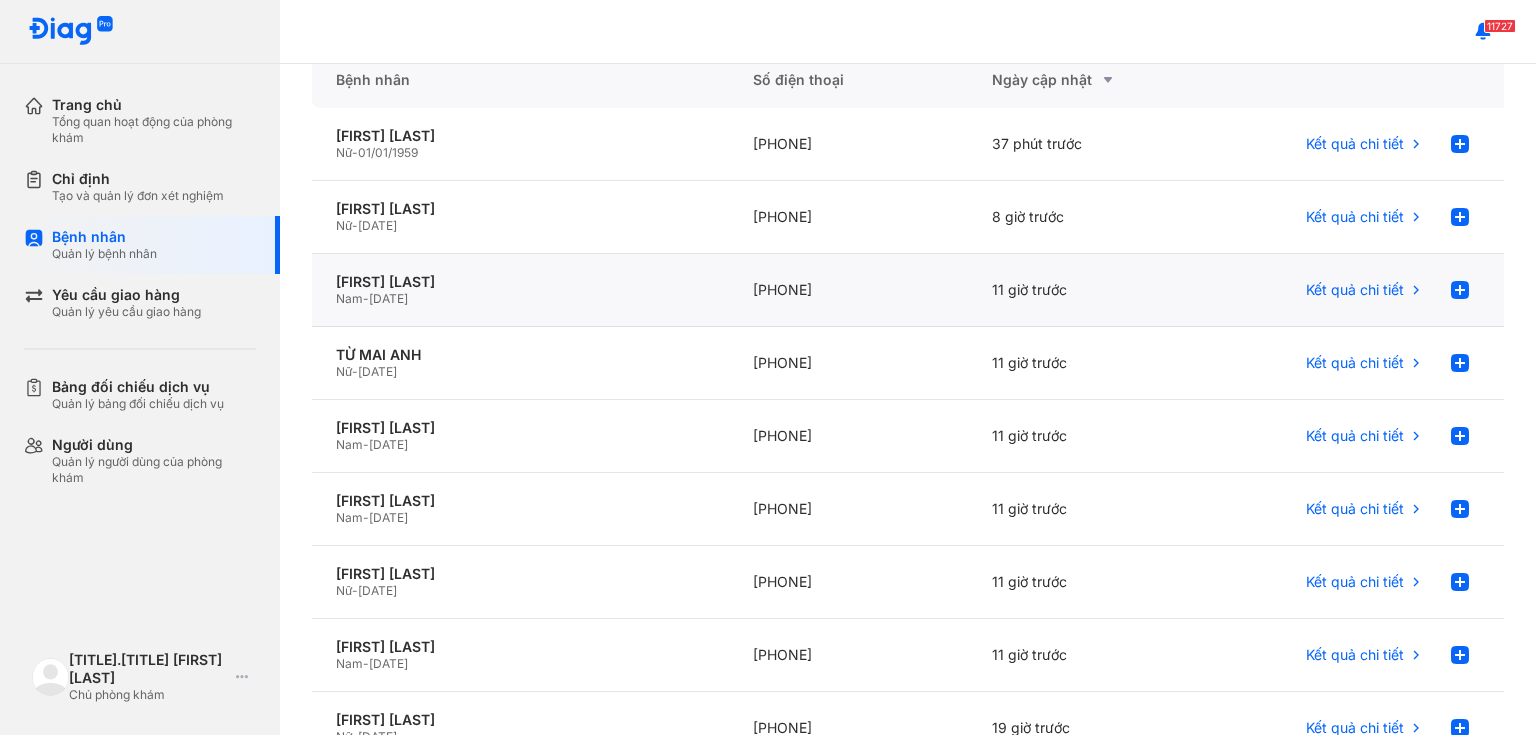 click on "11 giờ trước" 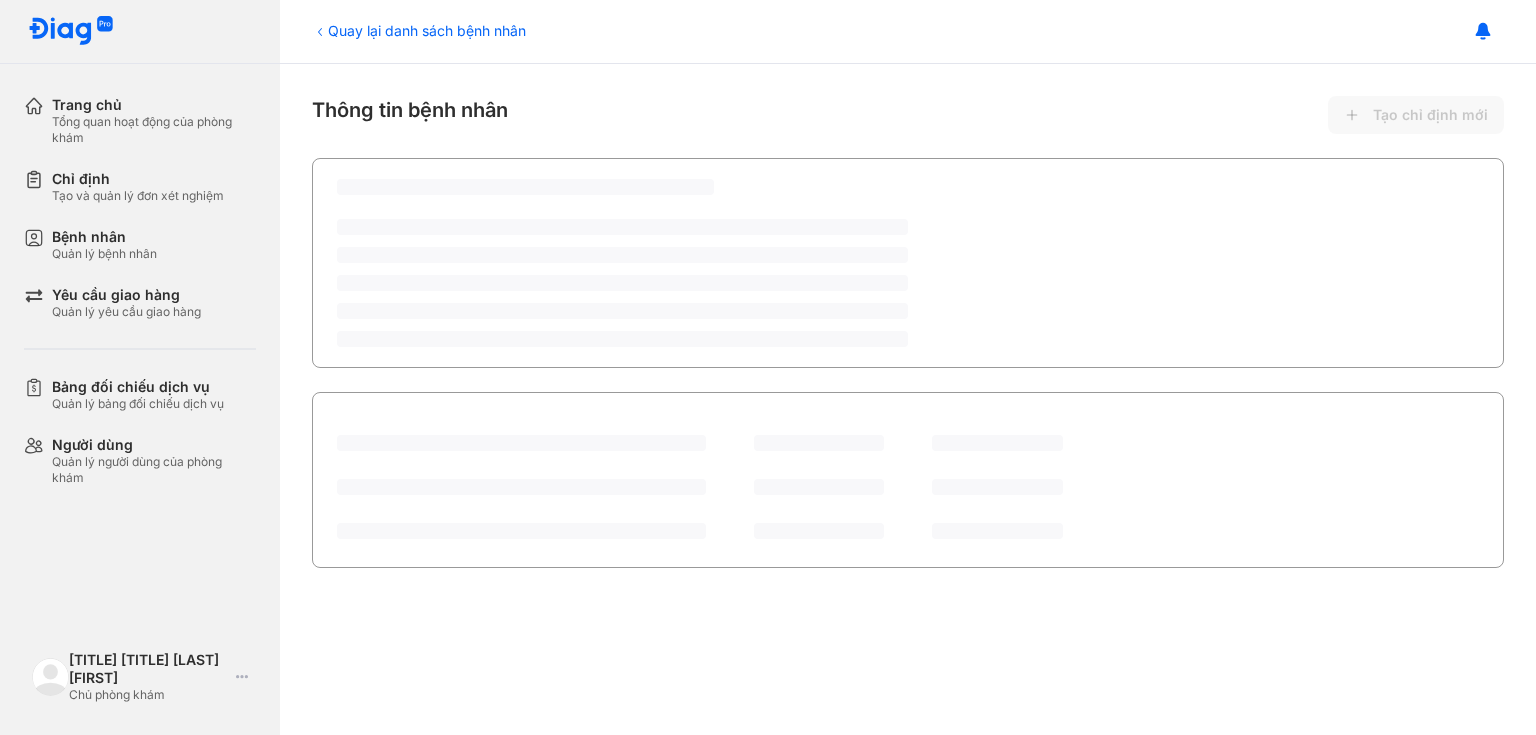 scroll, scrollTop: 0, scrollLeft: 0, axis: both 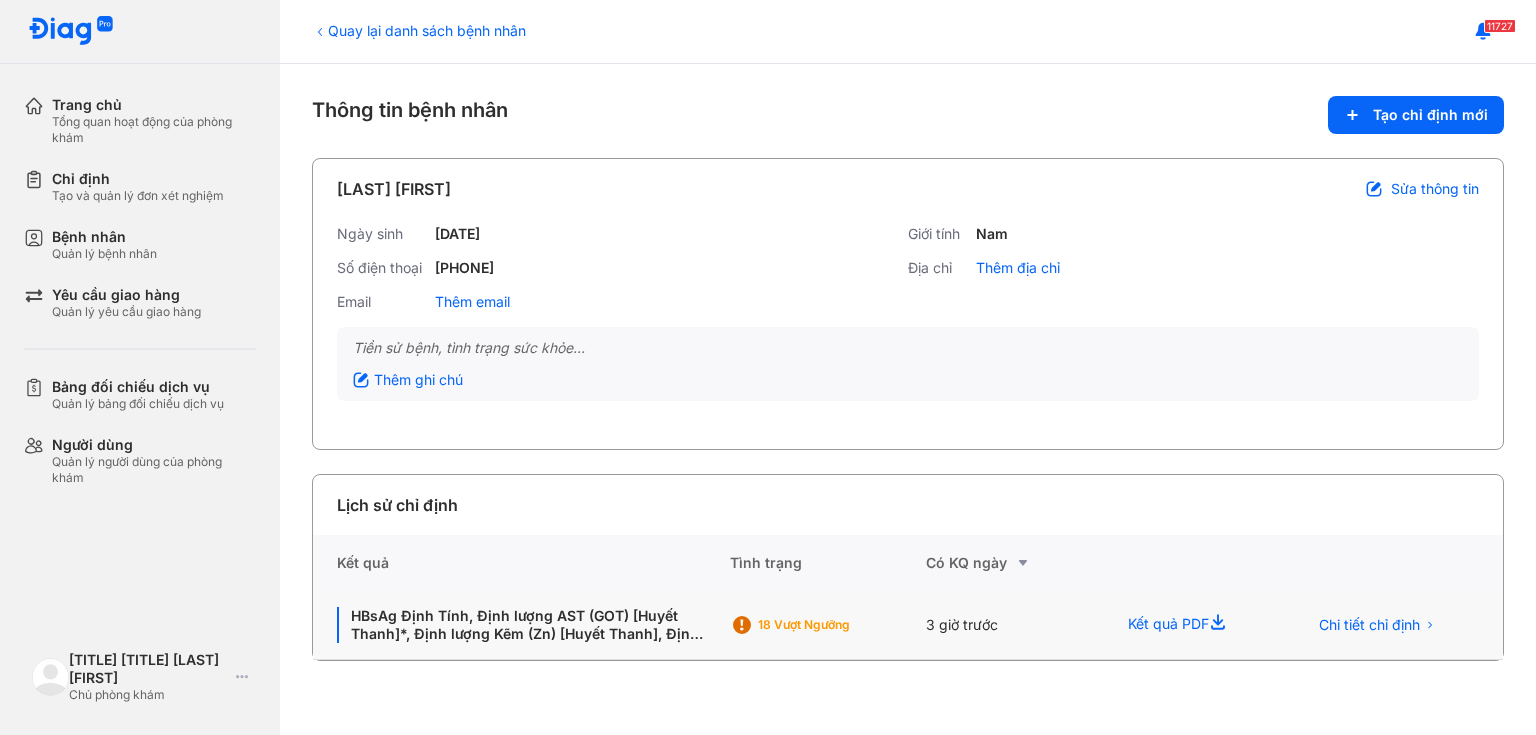 click on "Kết quả PDF" 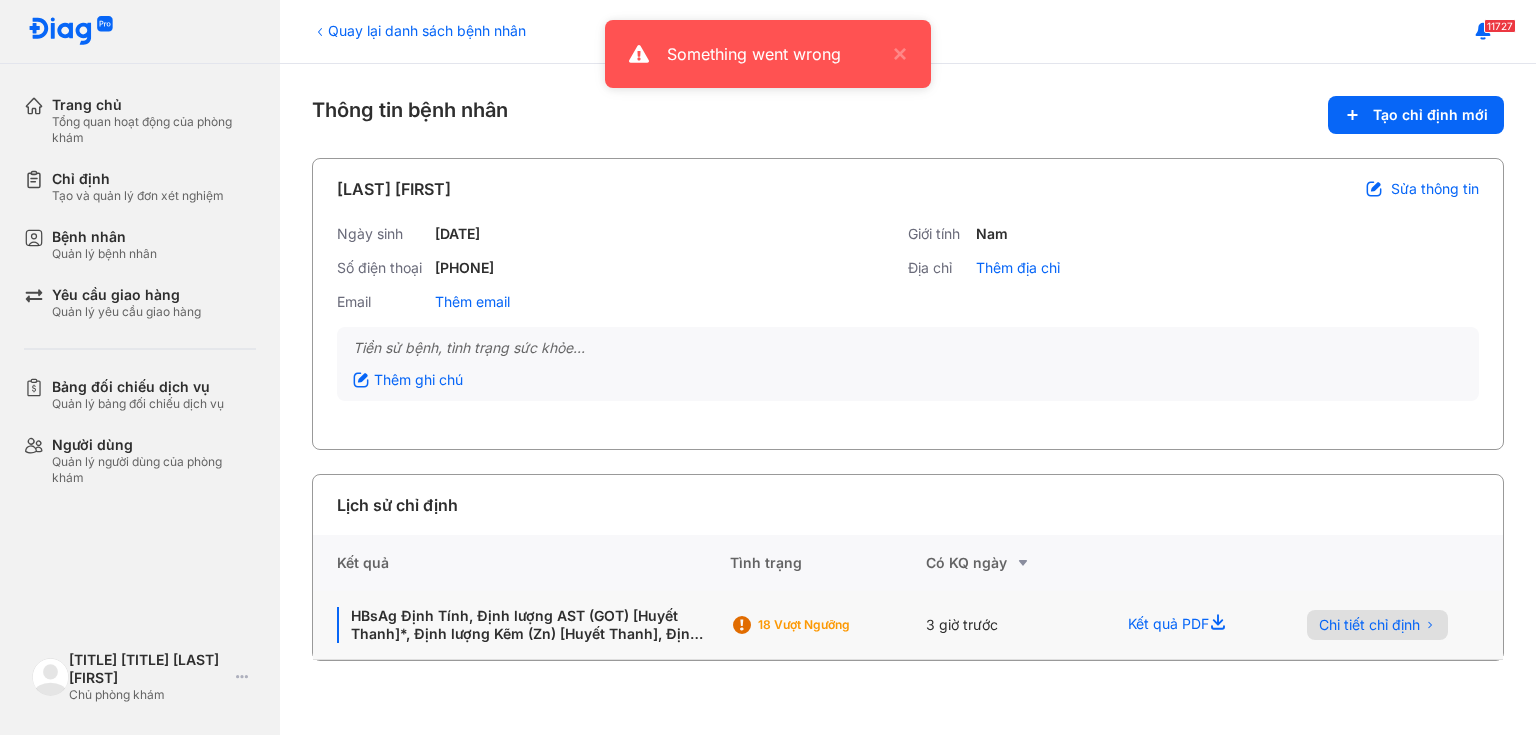 click on "Chi tiết chỉ định" 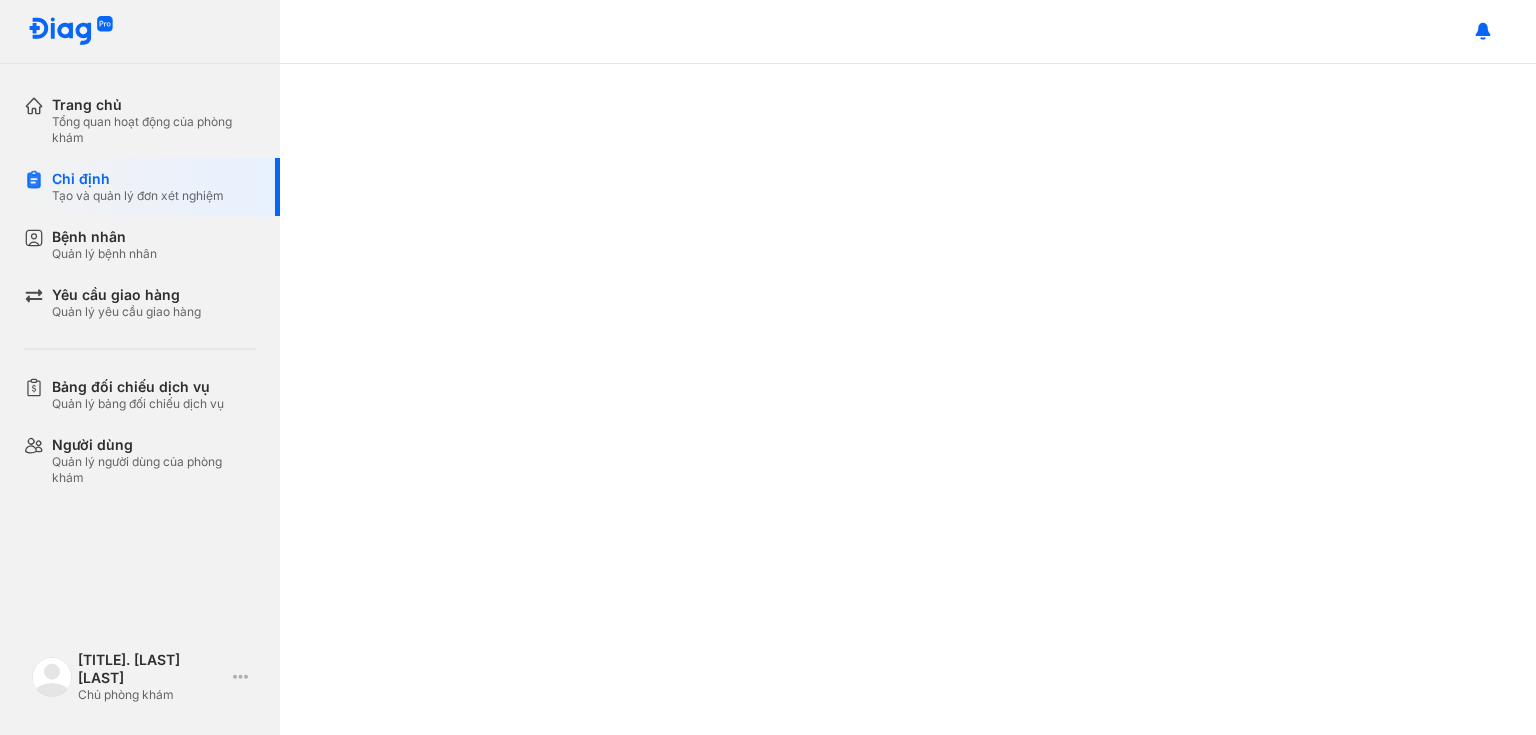 scroll, scrollTop: 0, scrollLeft: 0, axis: both 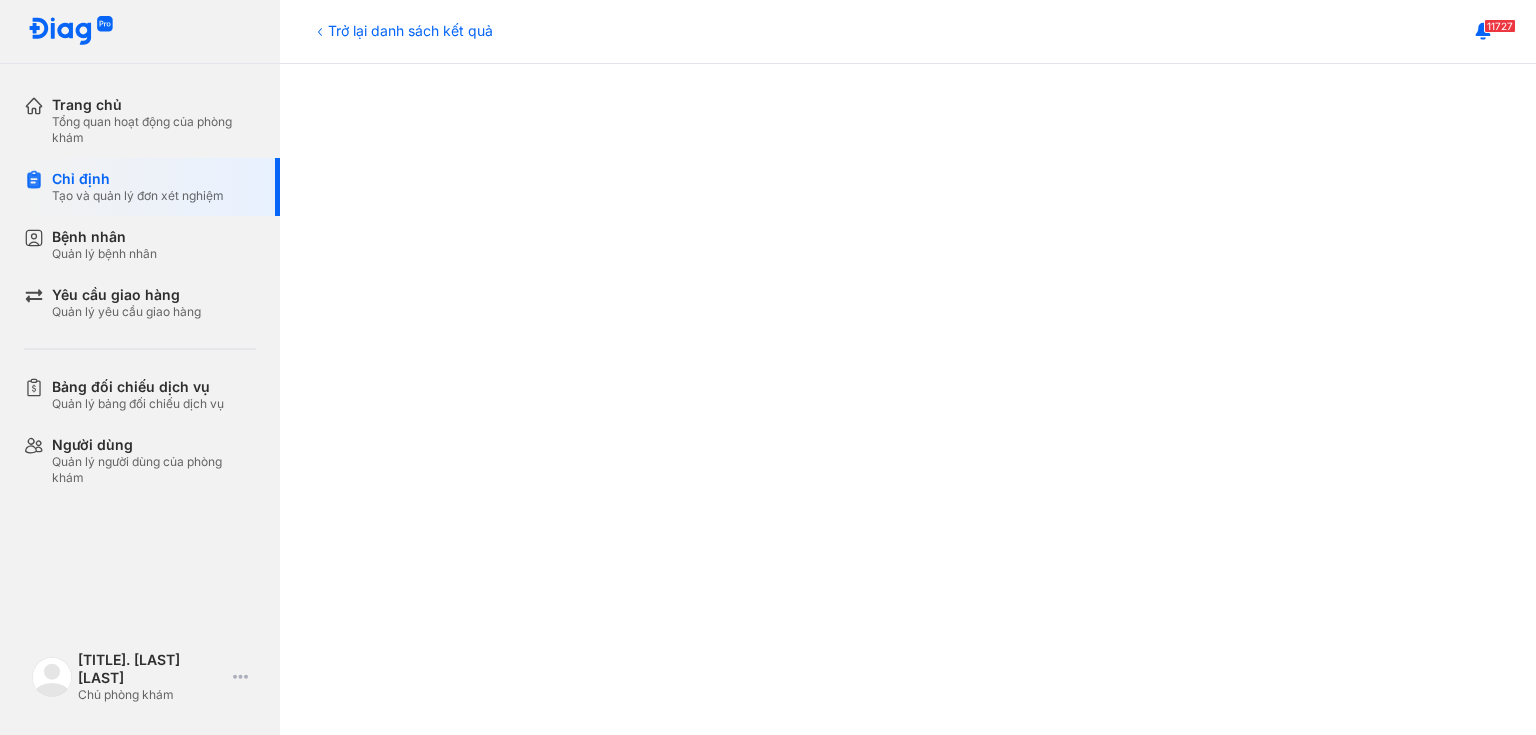 click on "Trở lại danh sách kết quả" at bounding box center [402, 30] 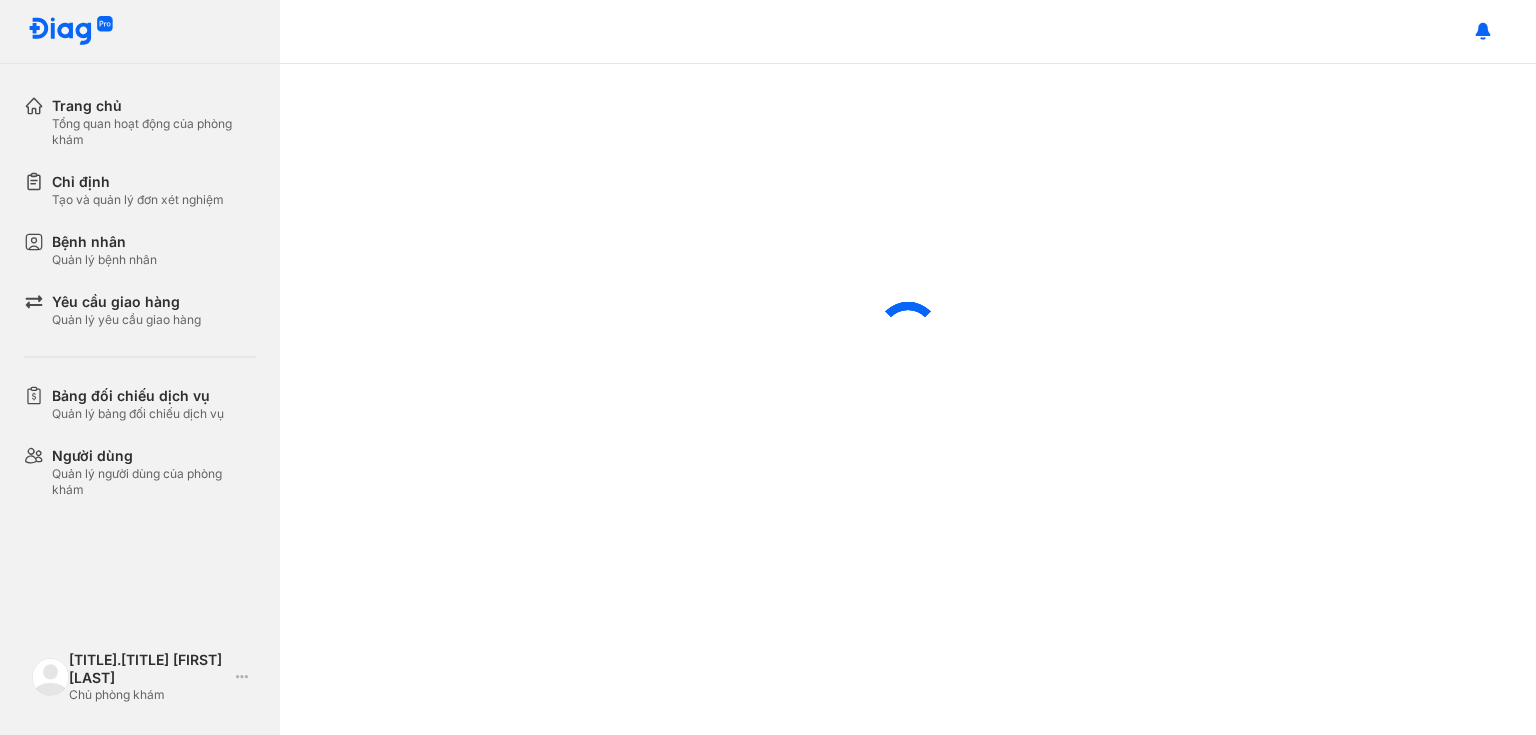 scroll, scrollTop: 0, scrollLeft: 0, axis: both 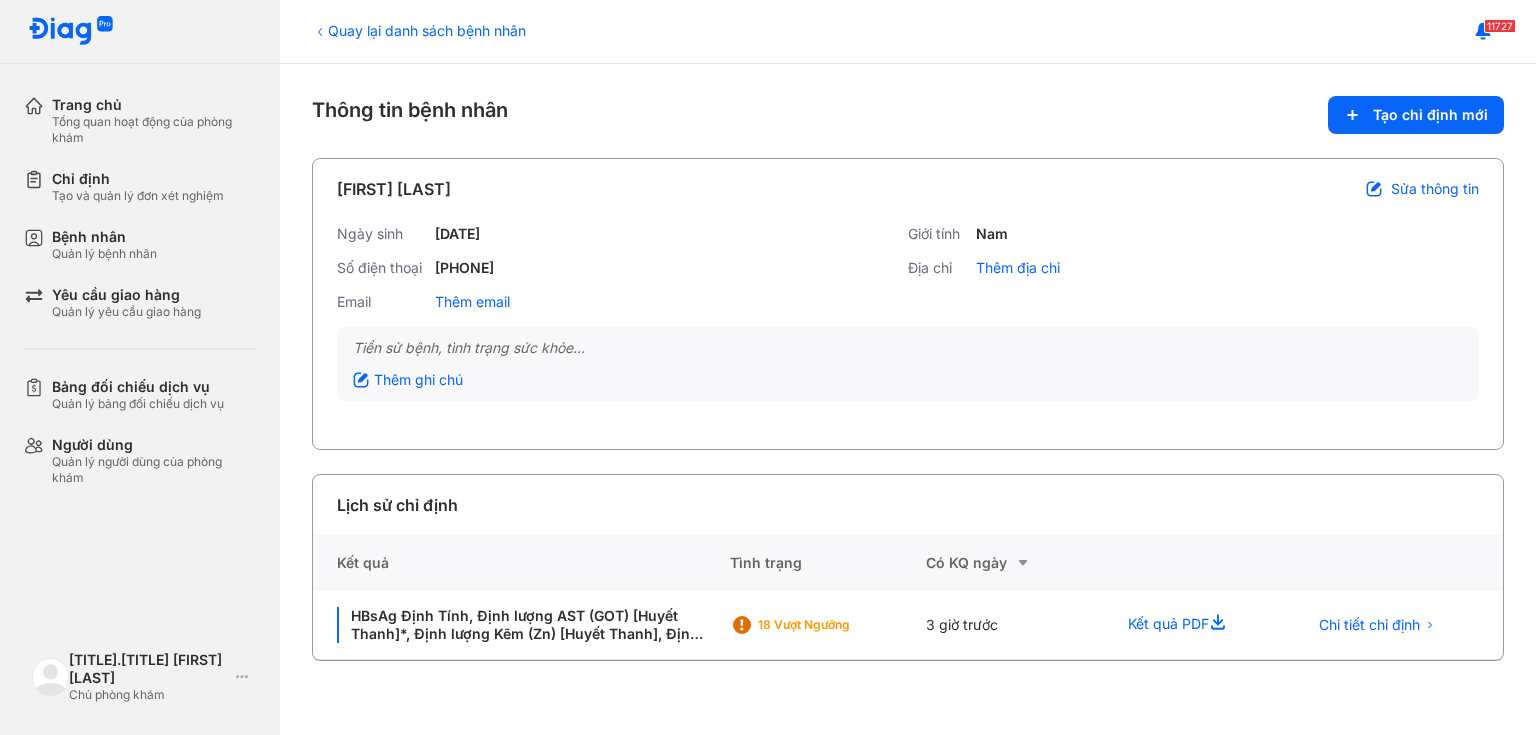 click on "Quay lại danh sách bệnh nhân" at bounding box center [419, 30] 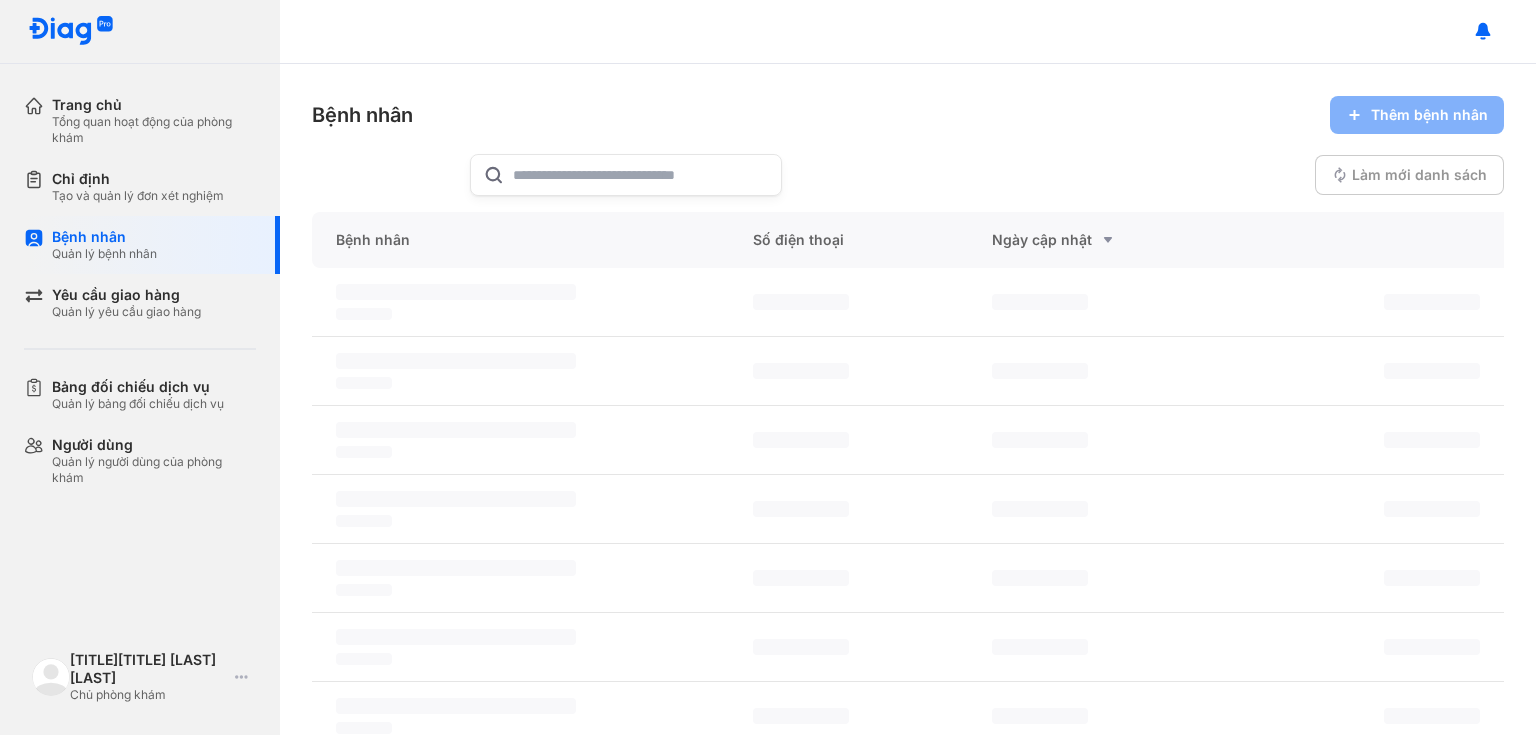 scroll, scrollTop: 0, scrollLeft: 0, axis: both 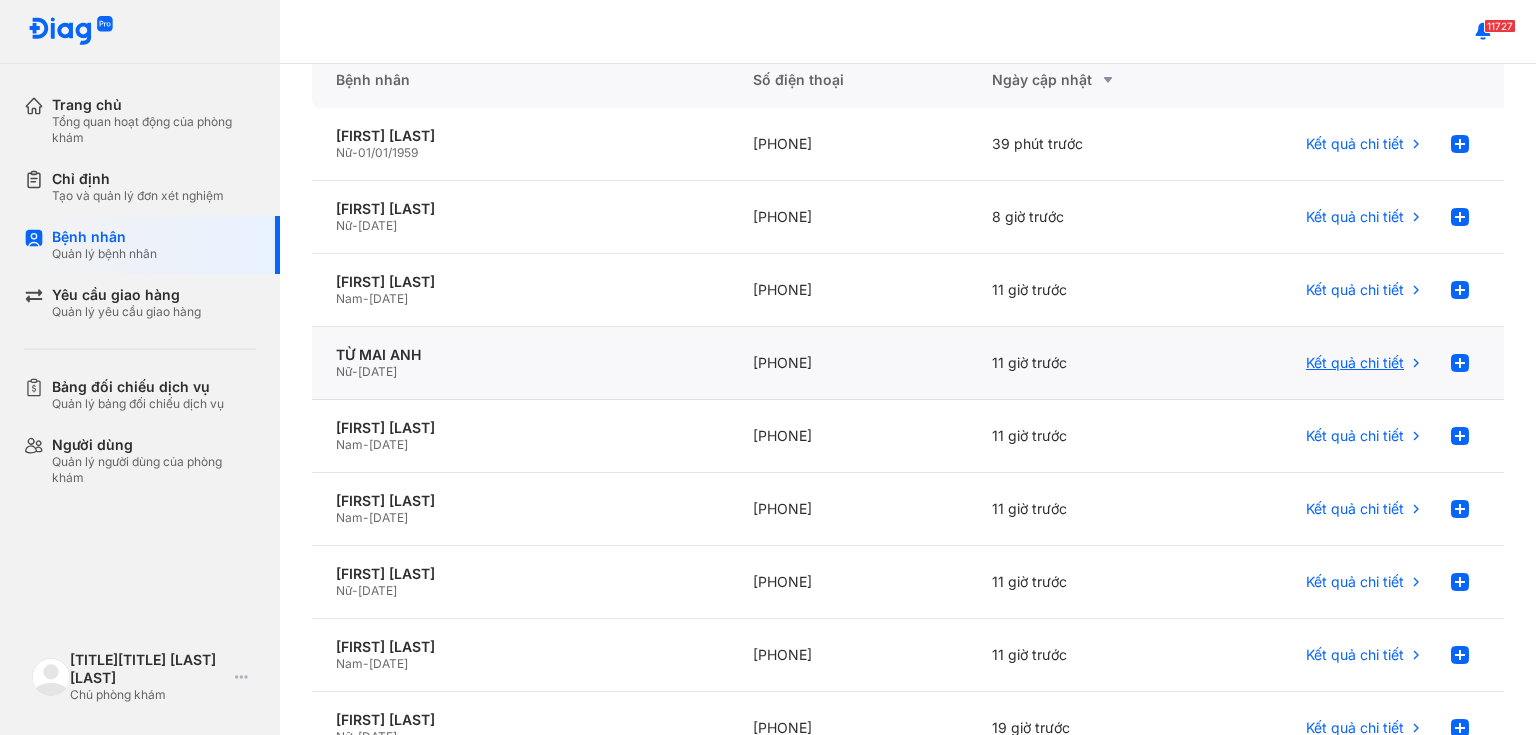 click on "Kết quả chi tiết" at bounding box center (1355, 363) 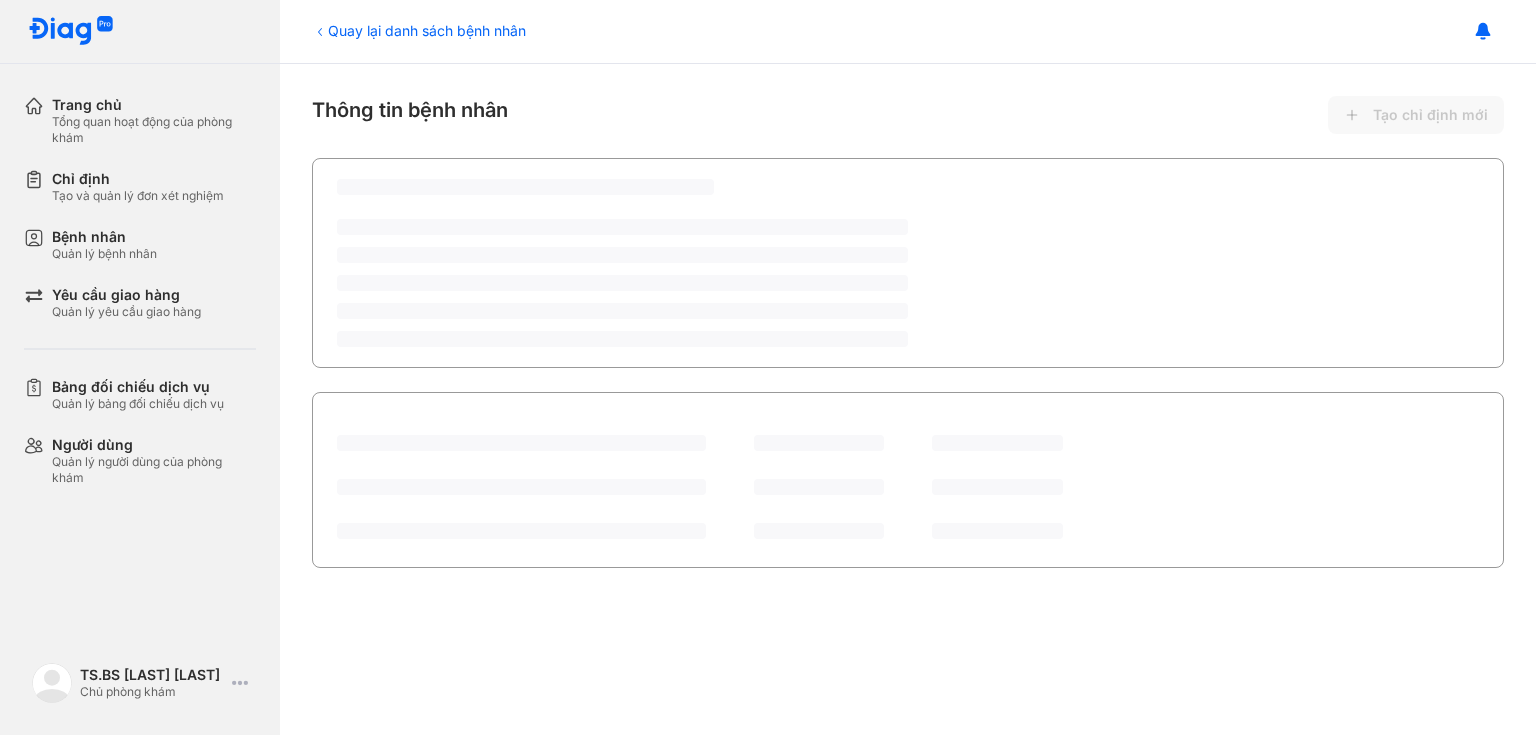 scroll, scrollTop: 0, scrollLeft: 0, axis: both 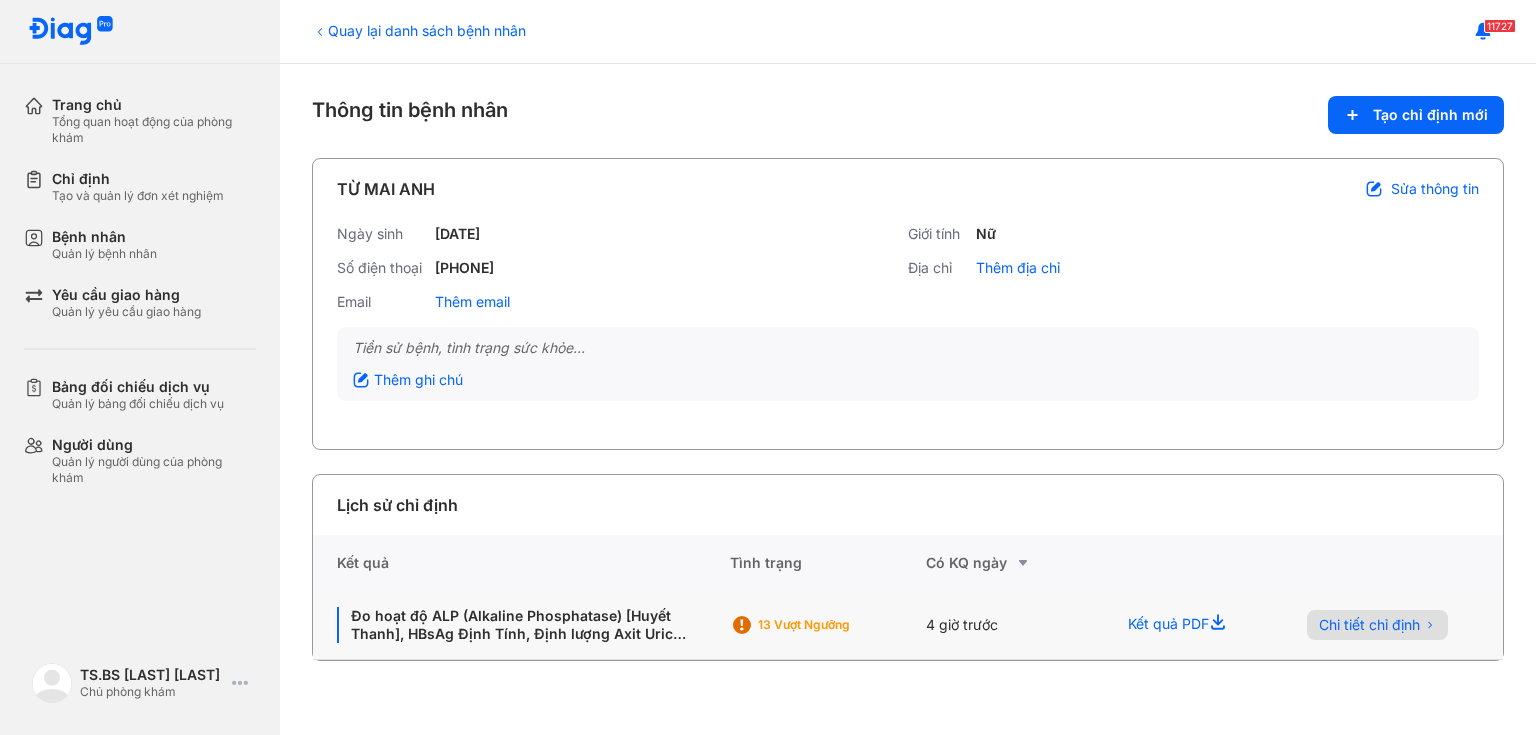click on "Chi tiết chỉ định" 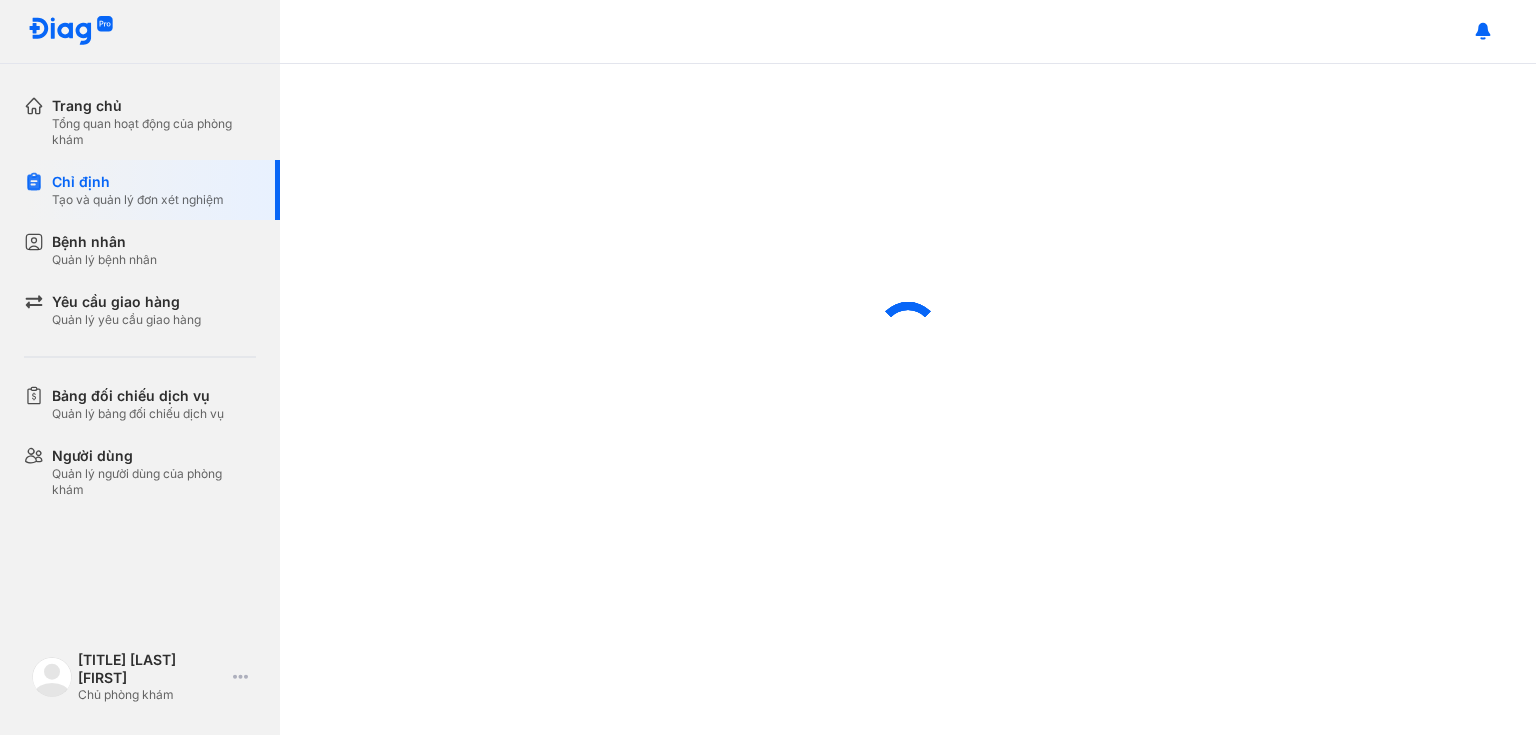 scroll, scrollTop: 0, scrollLeft: 0, axis: both 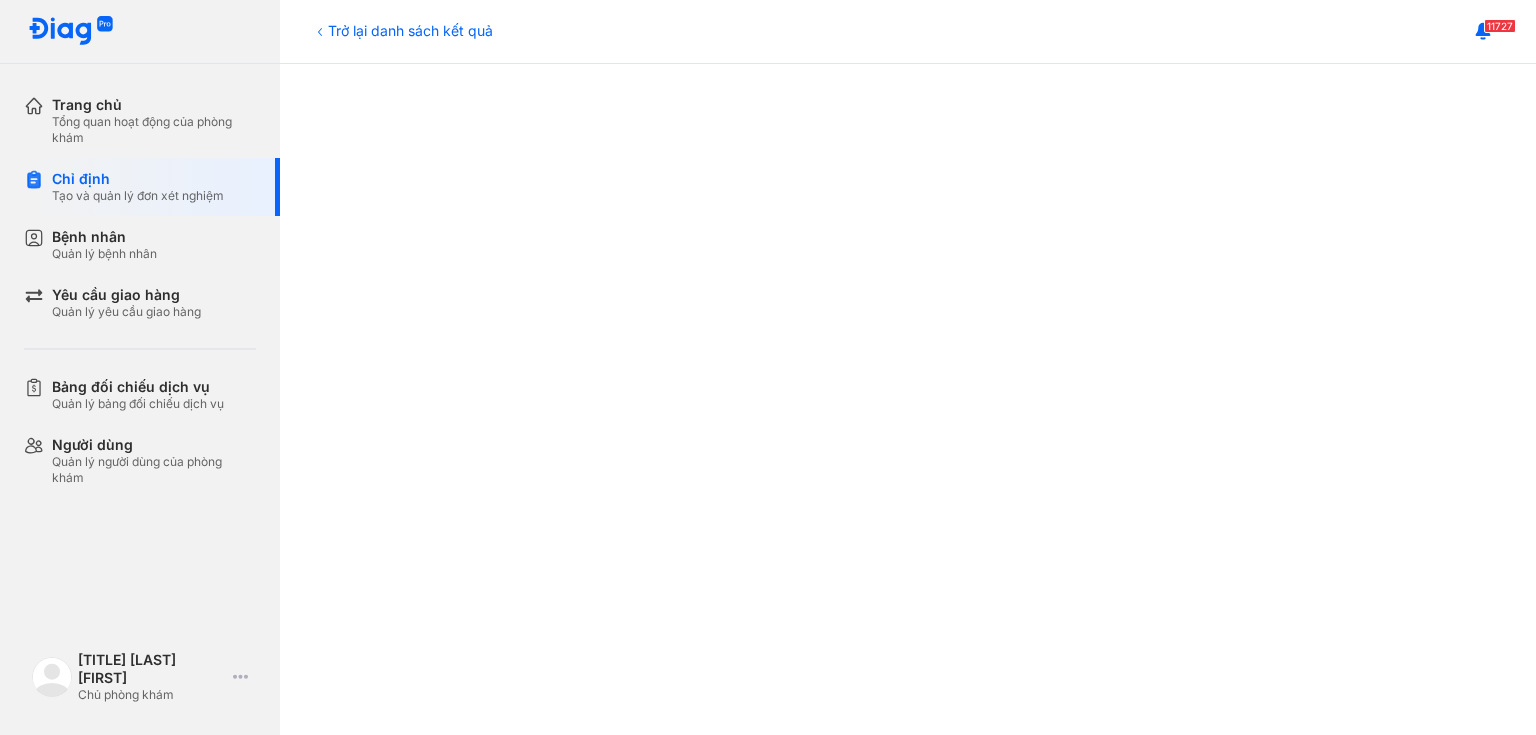 click on "Trở lại danh sách kết quả" at bounding box center (402, 30) 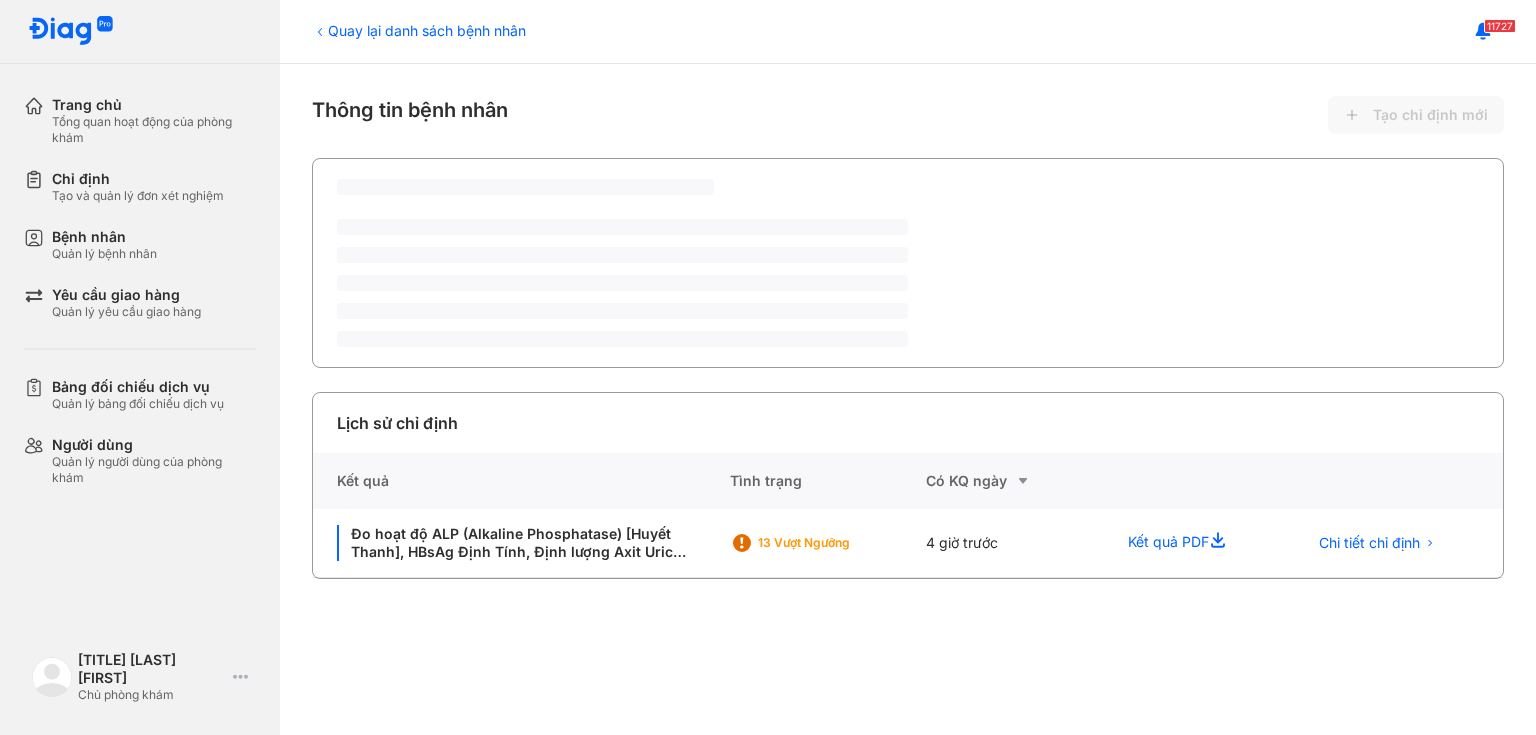 scroll, scrollTop: 0, scrollLeft: 0, axis: both 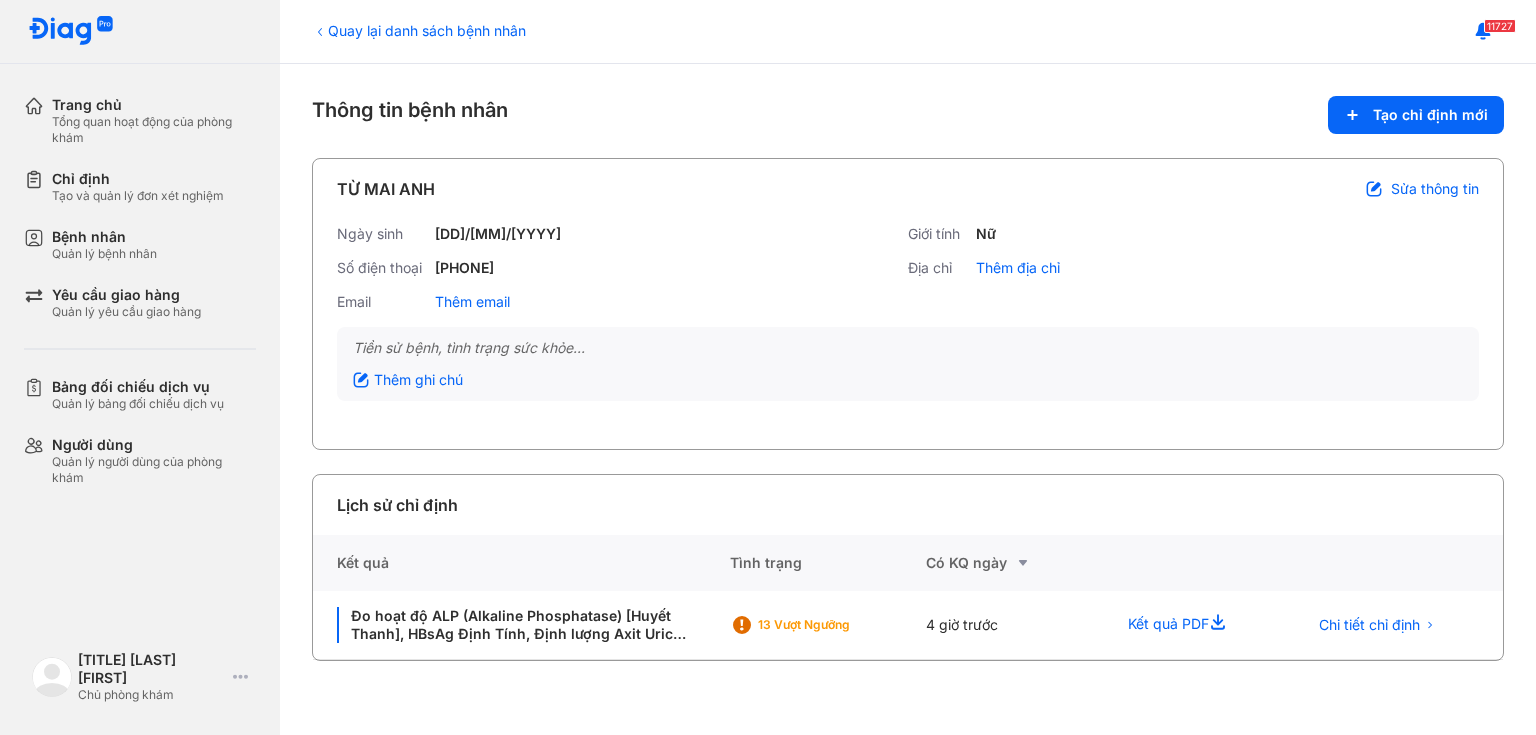 click on "Quay lại danh sách bệnh nhân" at bounding box center [419, 30] 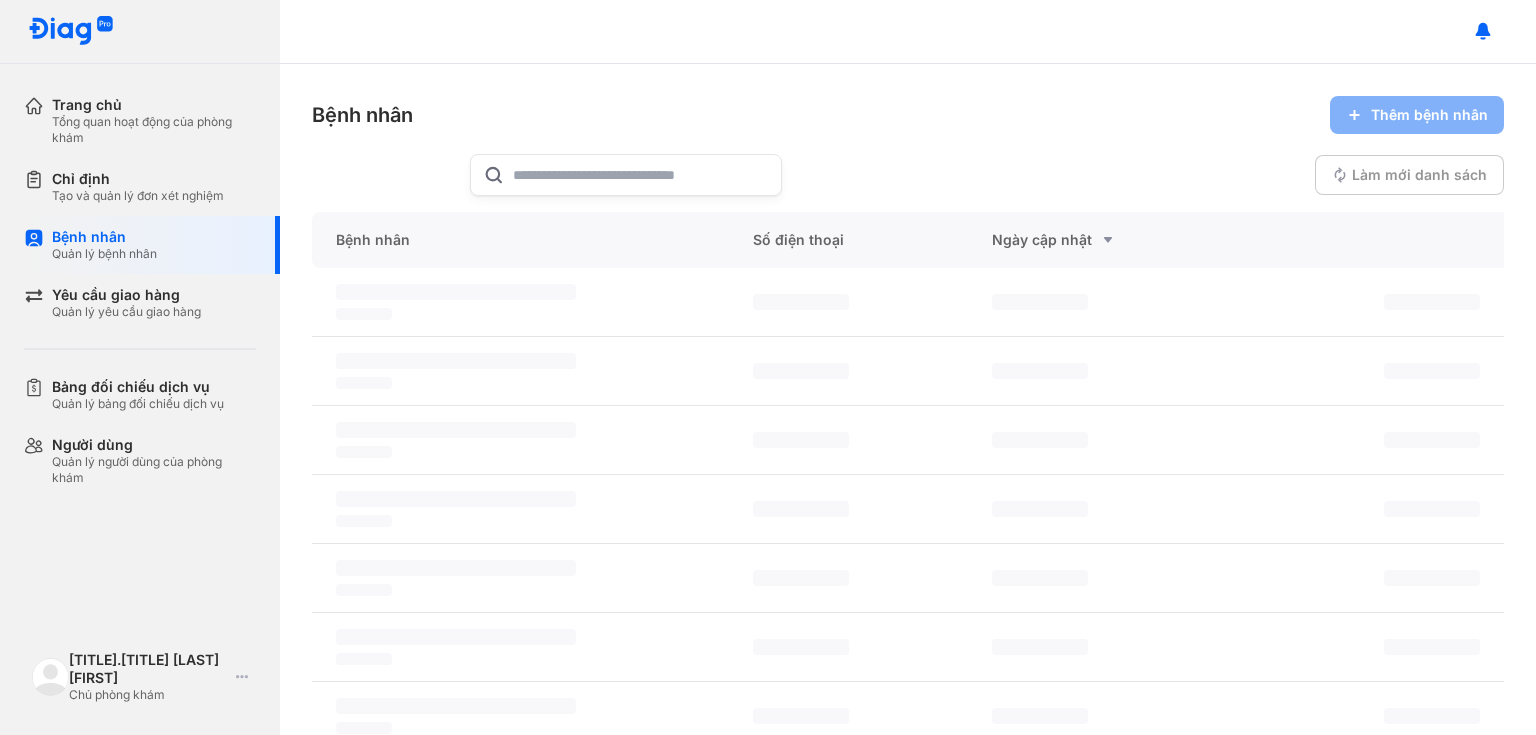 scroll, scrollTop: 0, scrollLeft: 0, axis: both 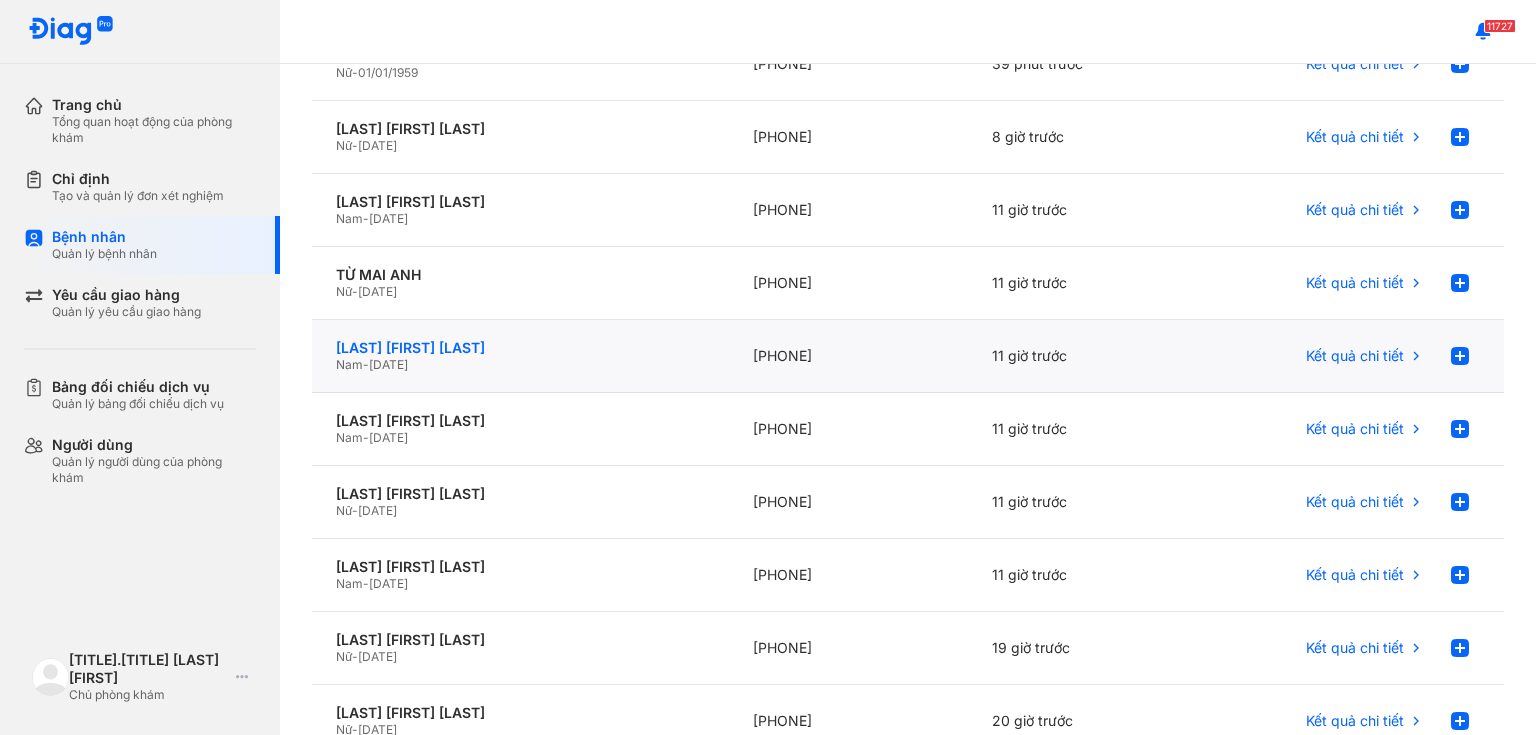 click on "[LAST] [FIRST] [LAST]" 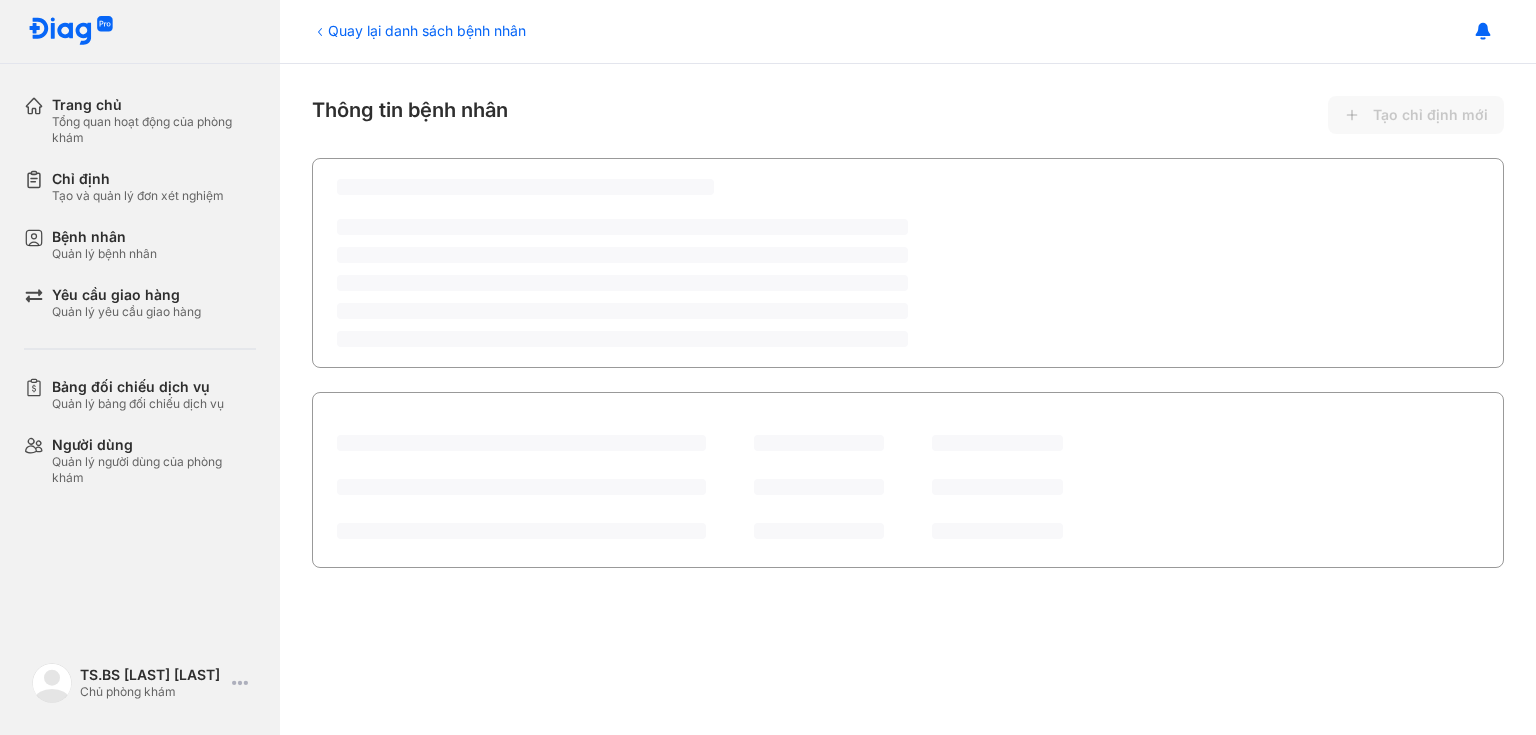 scroll, scrollTop: 0, scrollLeft: 0, axis: both 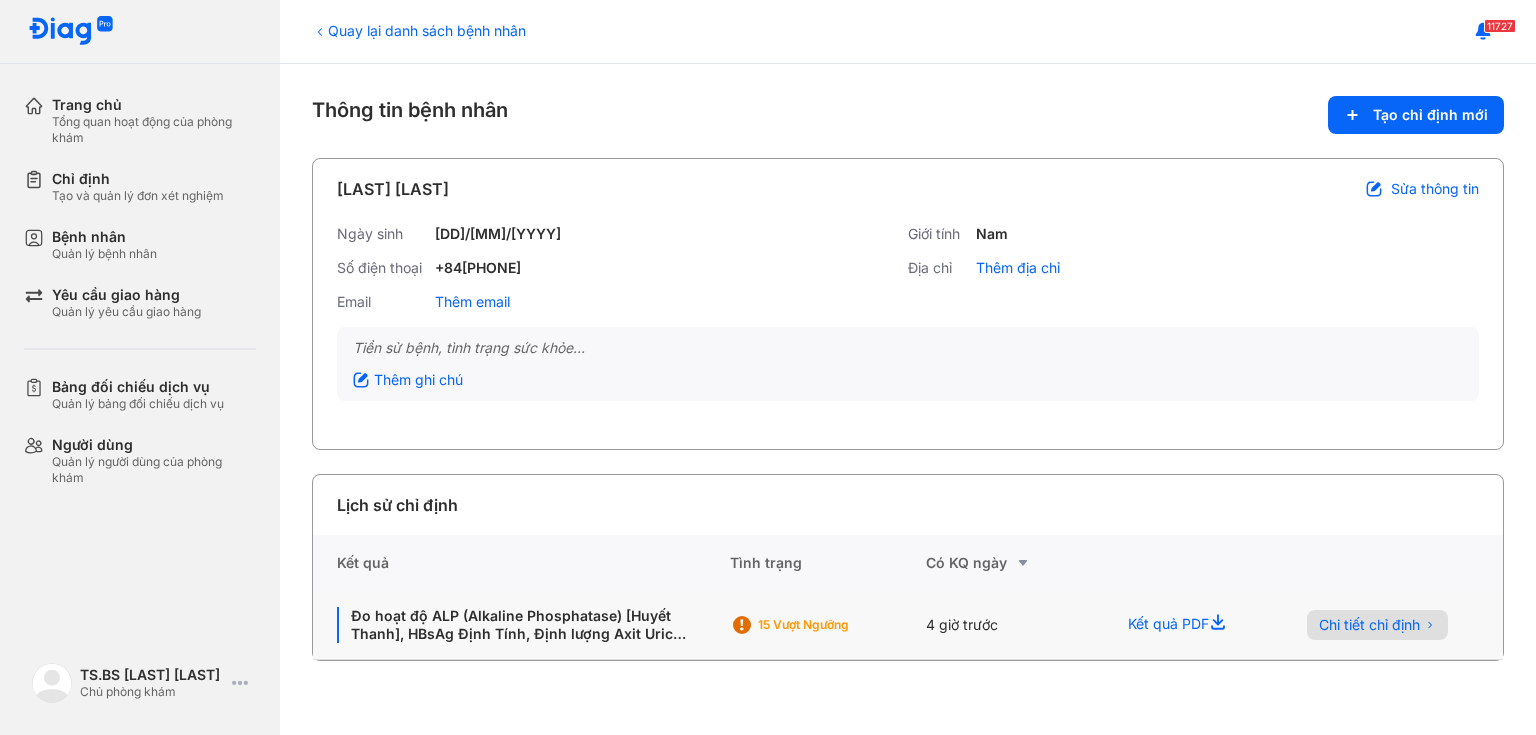 click on "Chi tiết chỉ định" 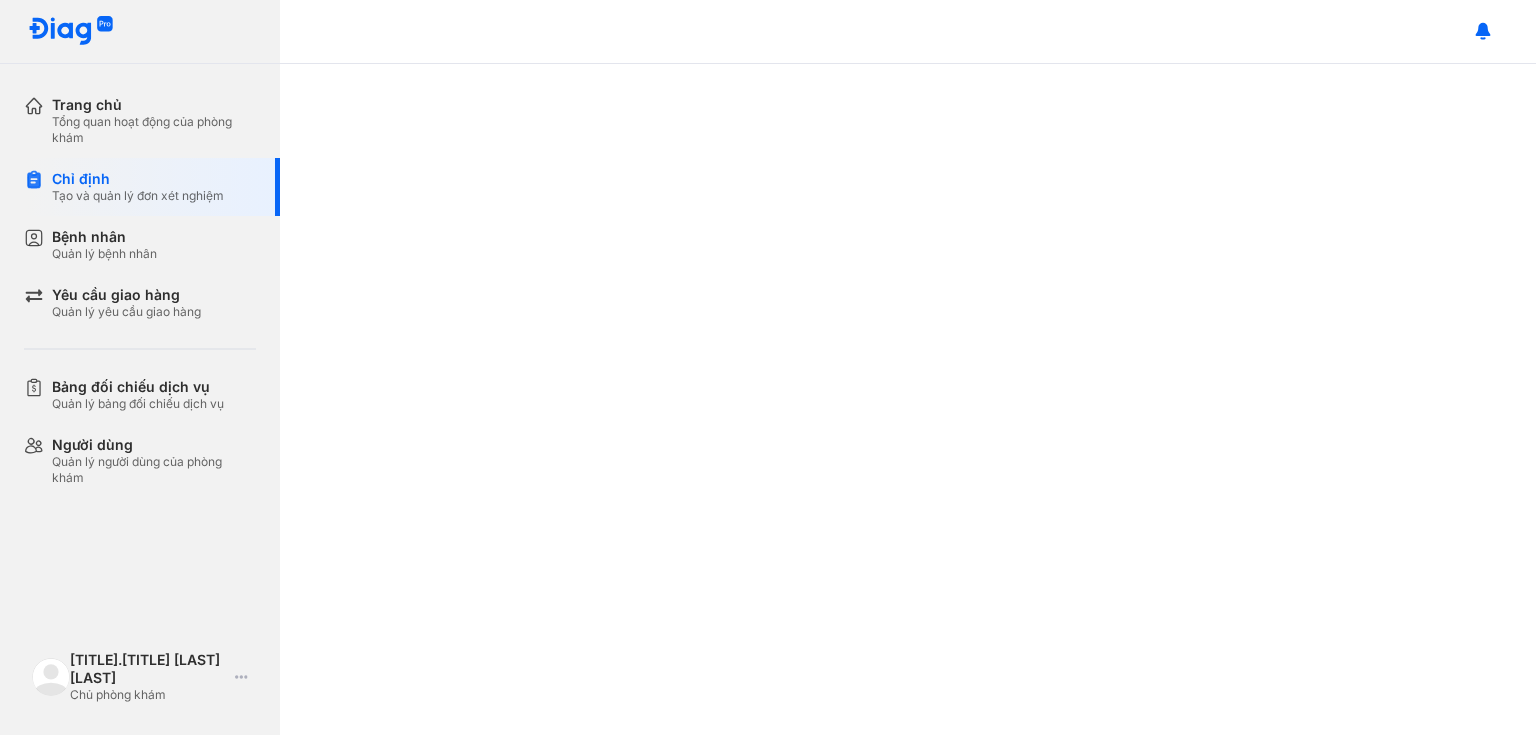 scroll, scrollTop: 0, scrollLeft: 0, axis: both 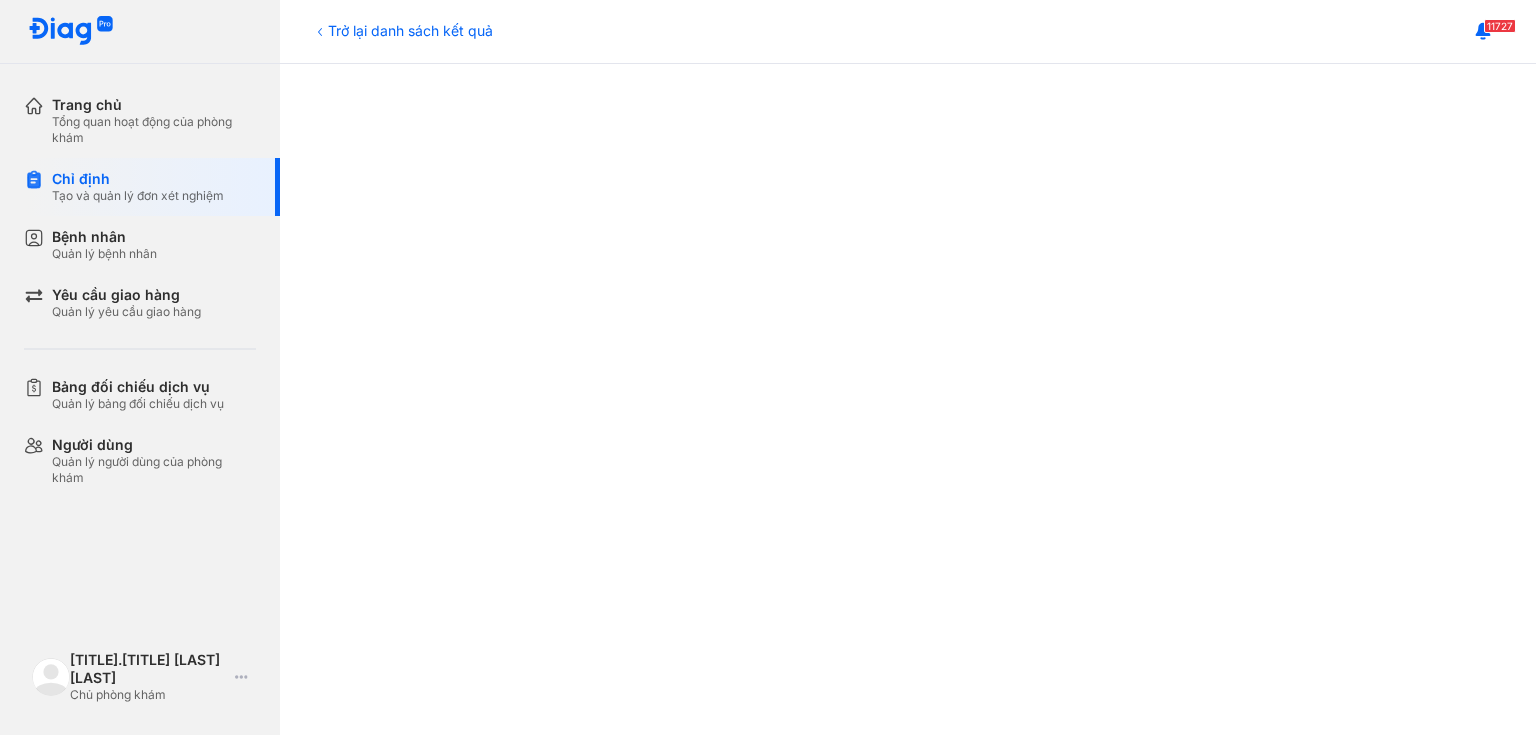 click on "Trở lại danh sách kết quả" at bounding box center [402, 30] 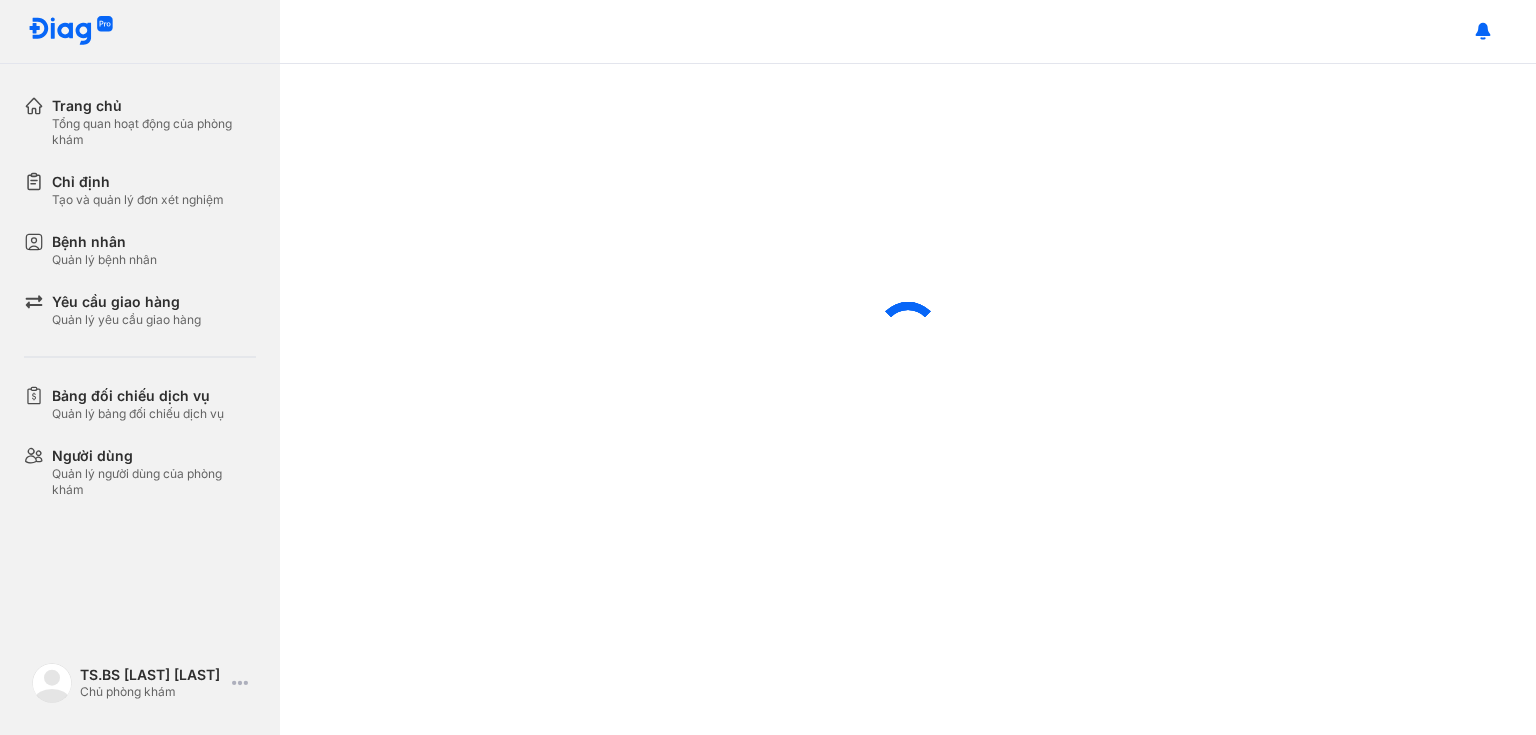 scroll, scrollTop: 0, scrollLeft: 0, axis: both 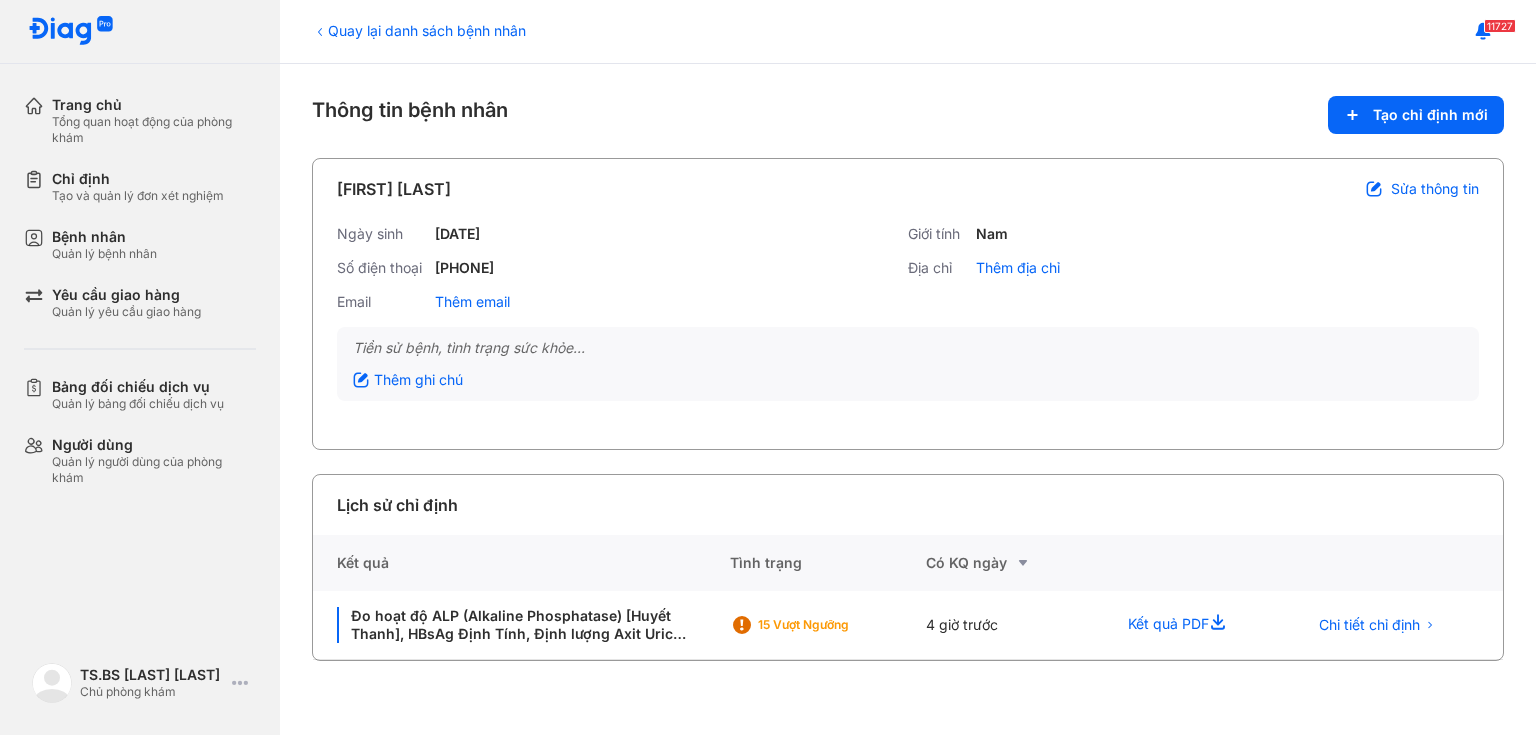 click on "Quay lại danh sách bệnh nhân" at bounding box center (419, 30) 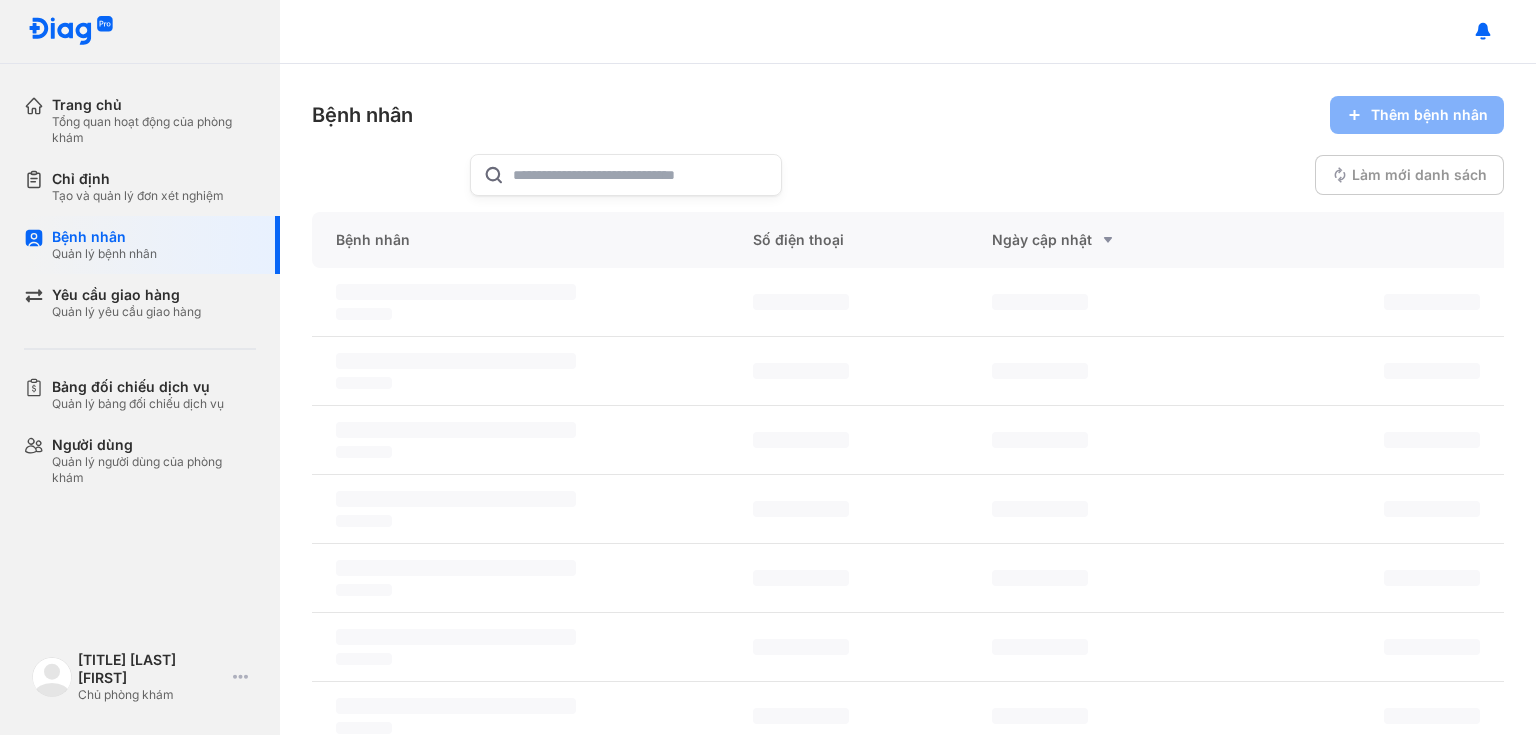 scroll, scrollTop: 0, scrollLeft: 0, axis: both 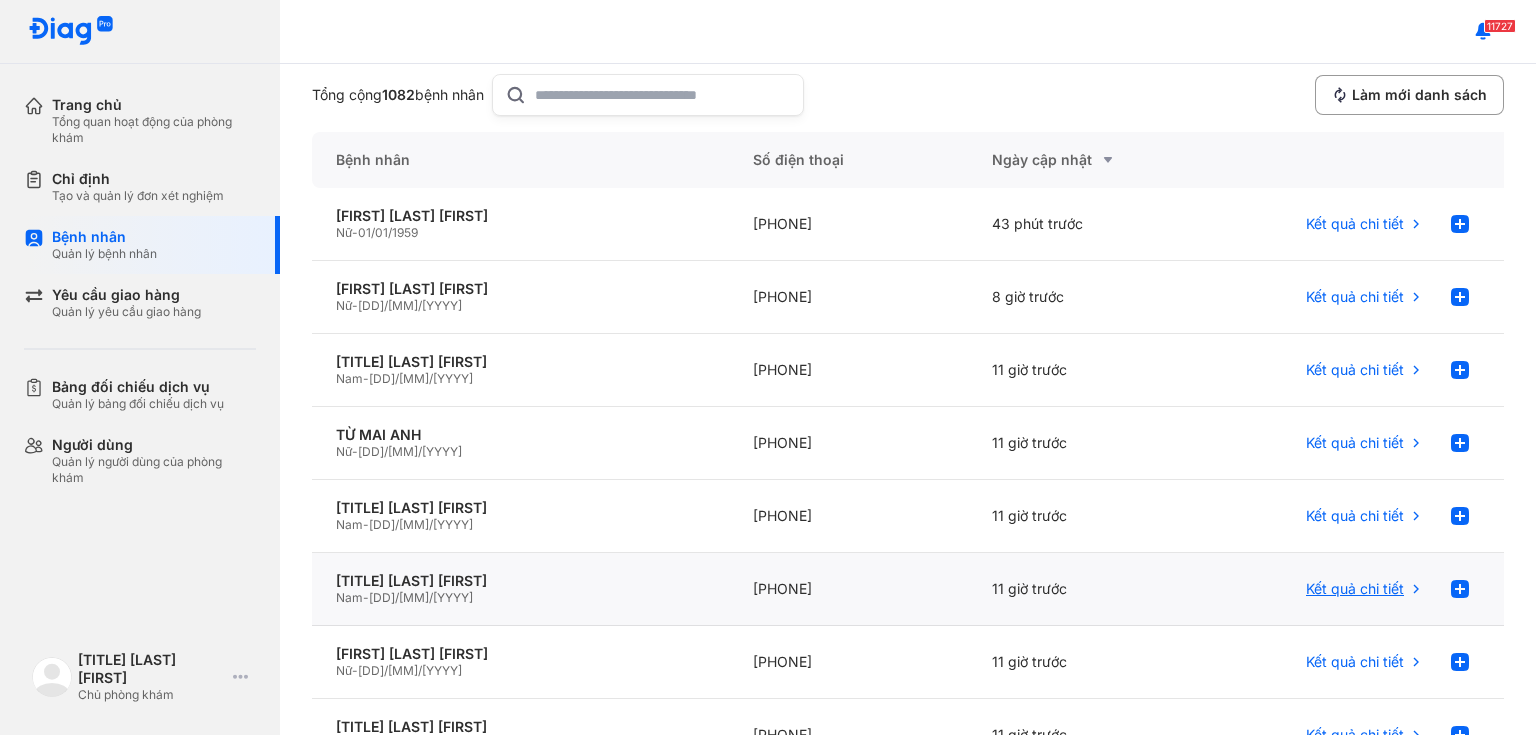 click on "Kết quả chi tiết" at bounding box center (1355, 589) 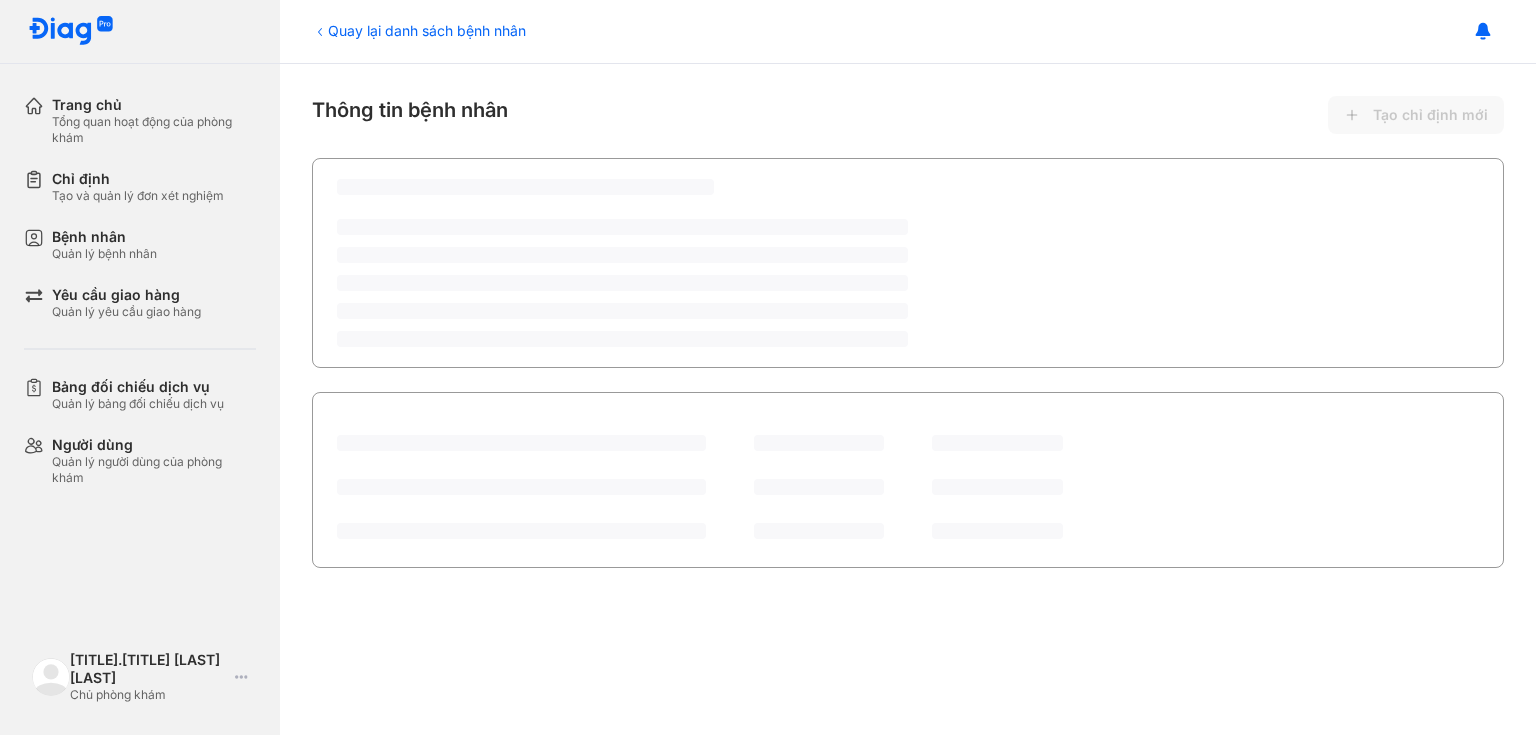 scroll, scrollTop: 0, scrollLeft: 0, axis: both 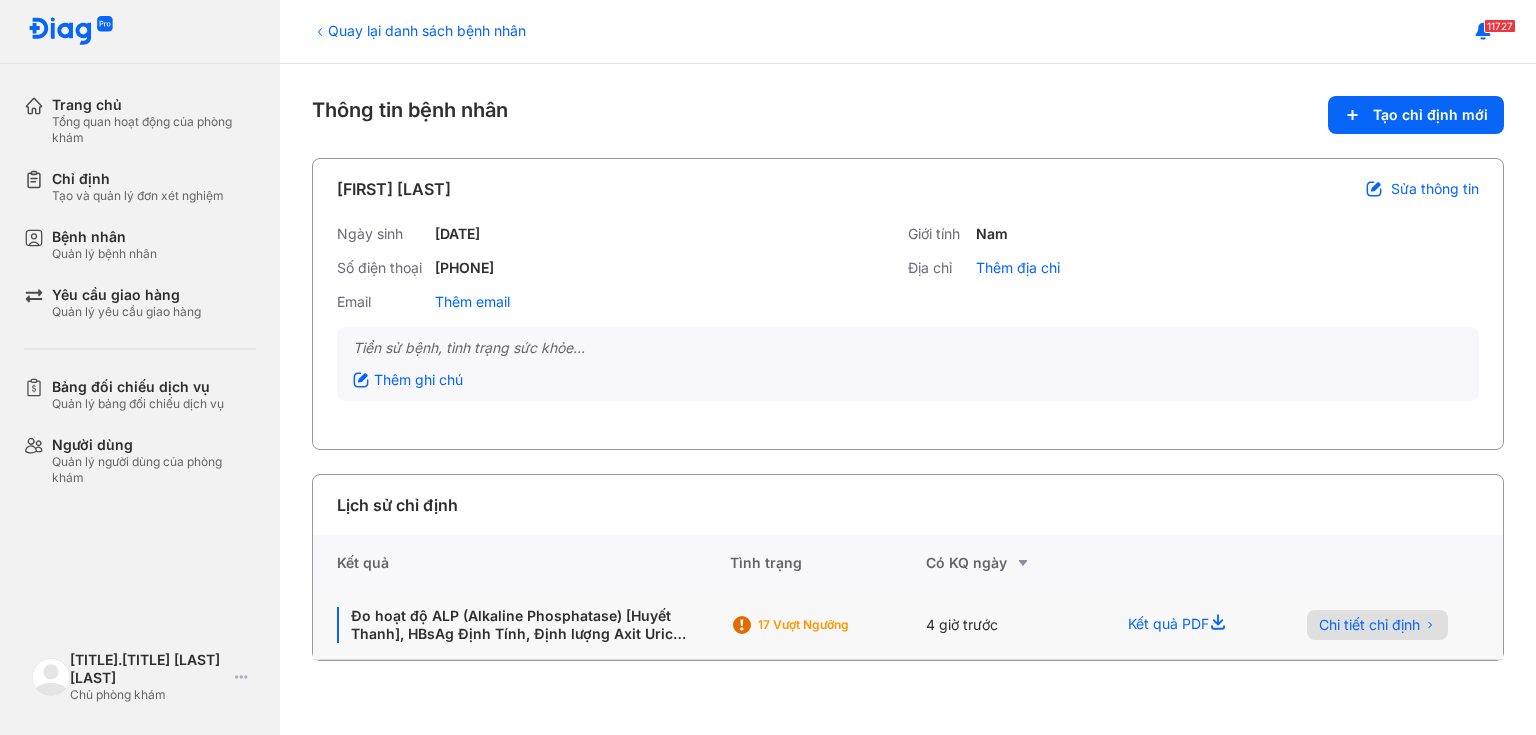 click on "Chi tiết chỉ định" 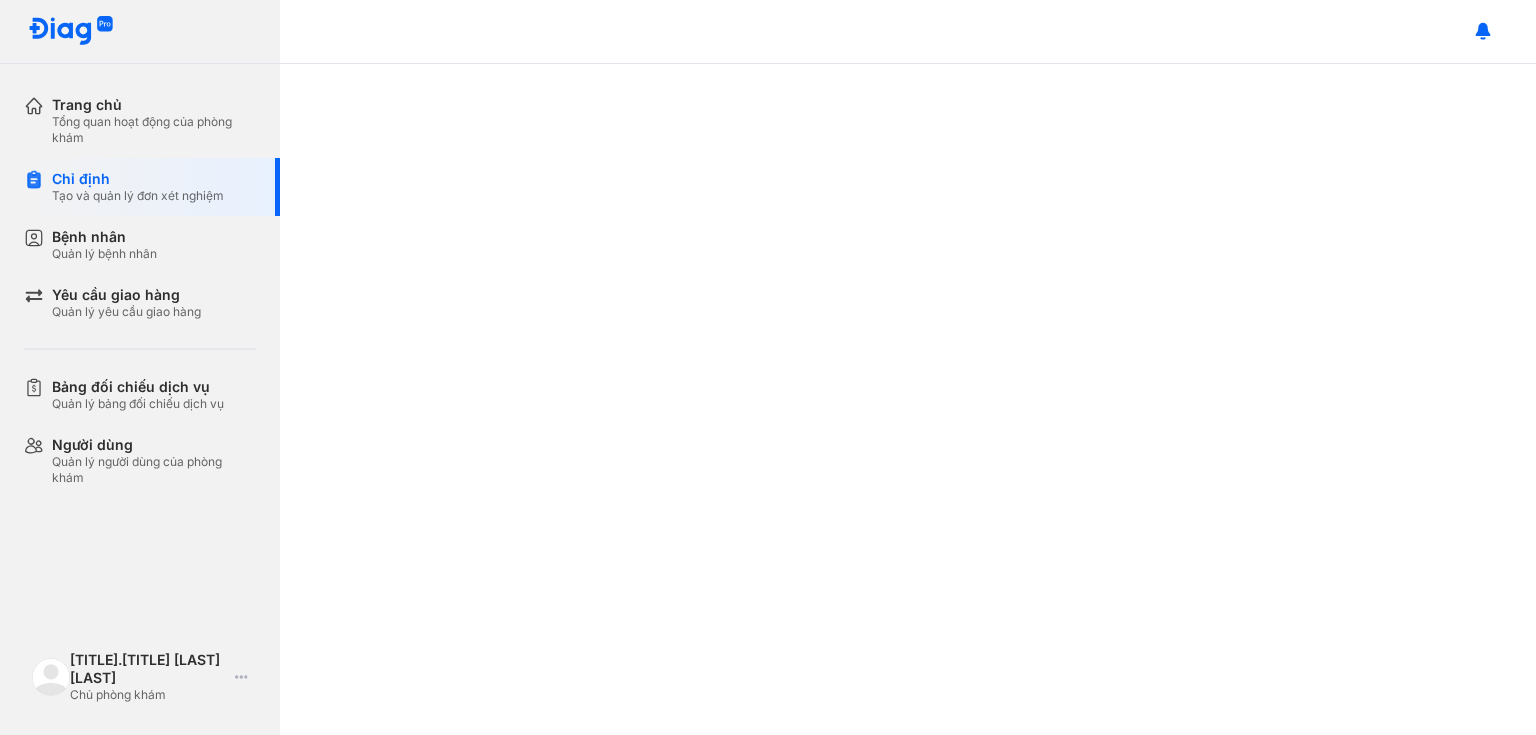 scroll, scrollTop: 0, scrollLeft: 0, axis: both 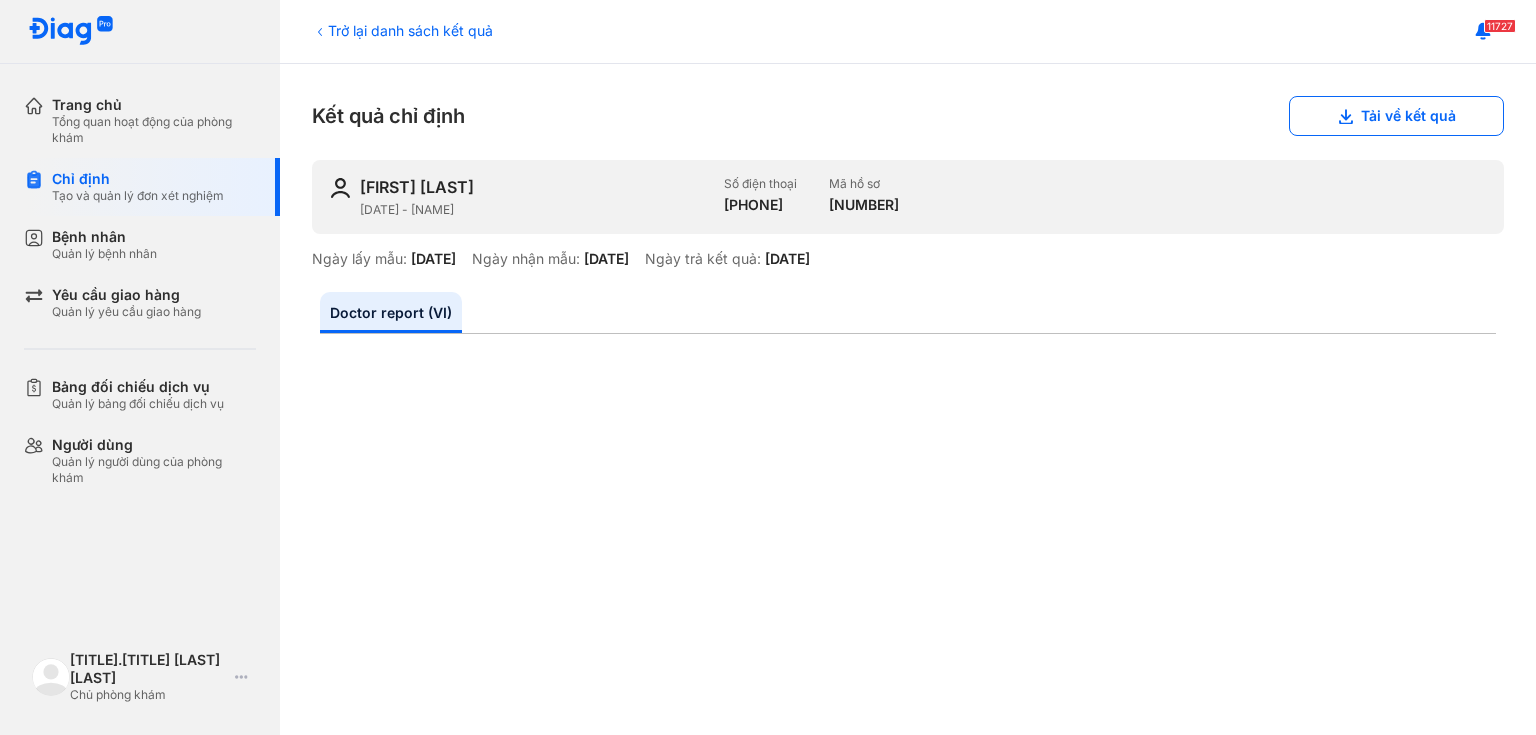 click on "Trở lại danh sách kết quả" at bounding box center (402, 30) 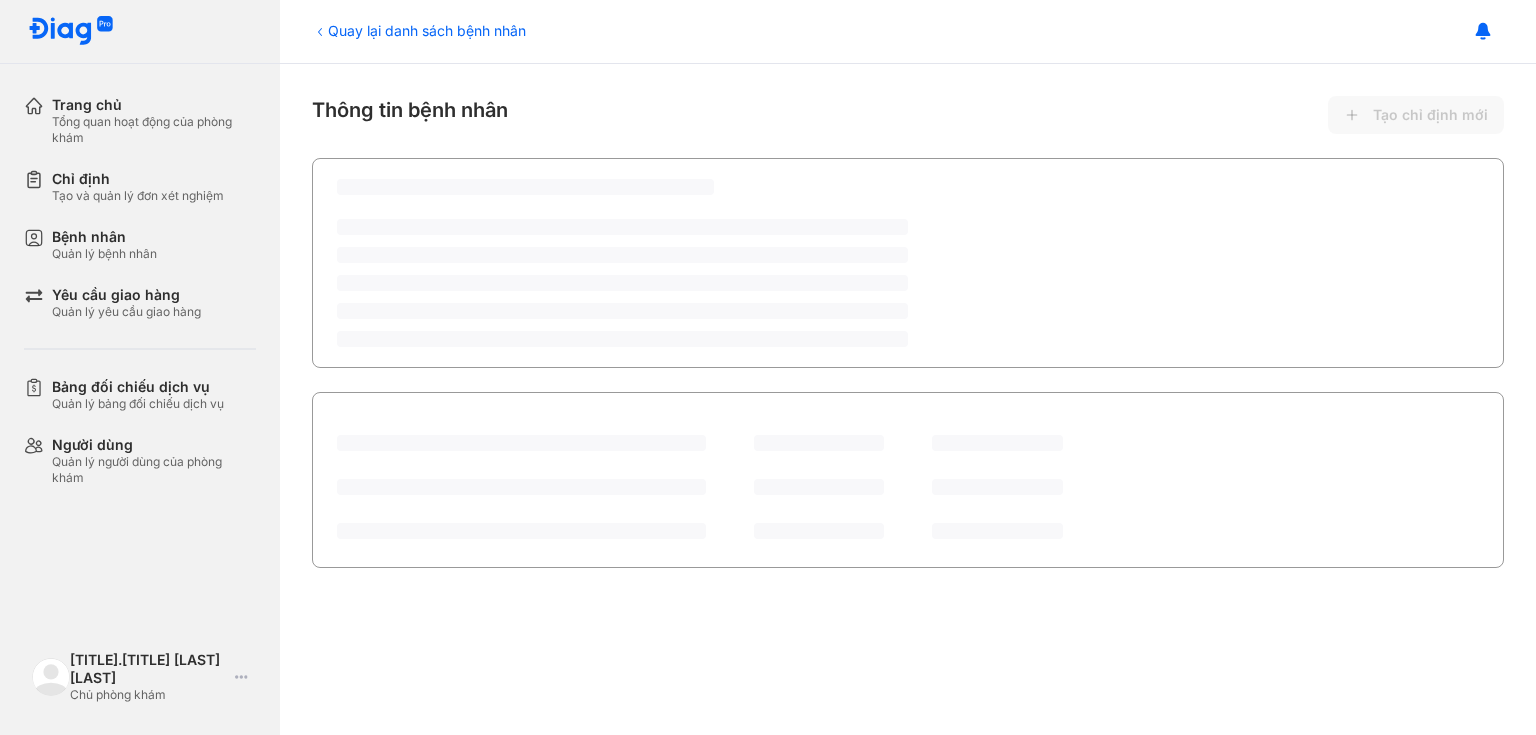 scroll, scrollTop: 0, scrollLeft: 0, axis: both 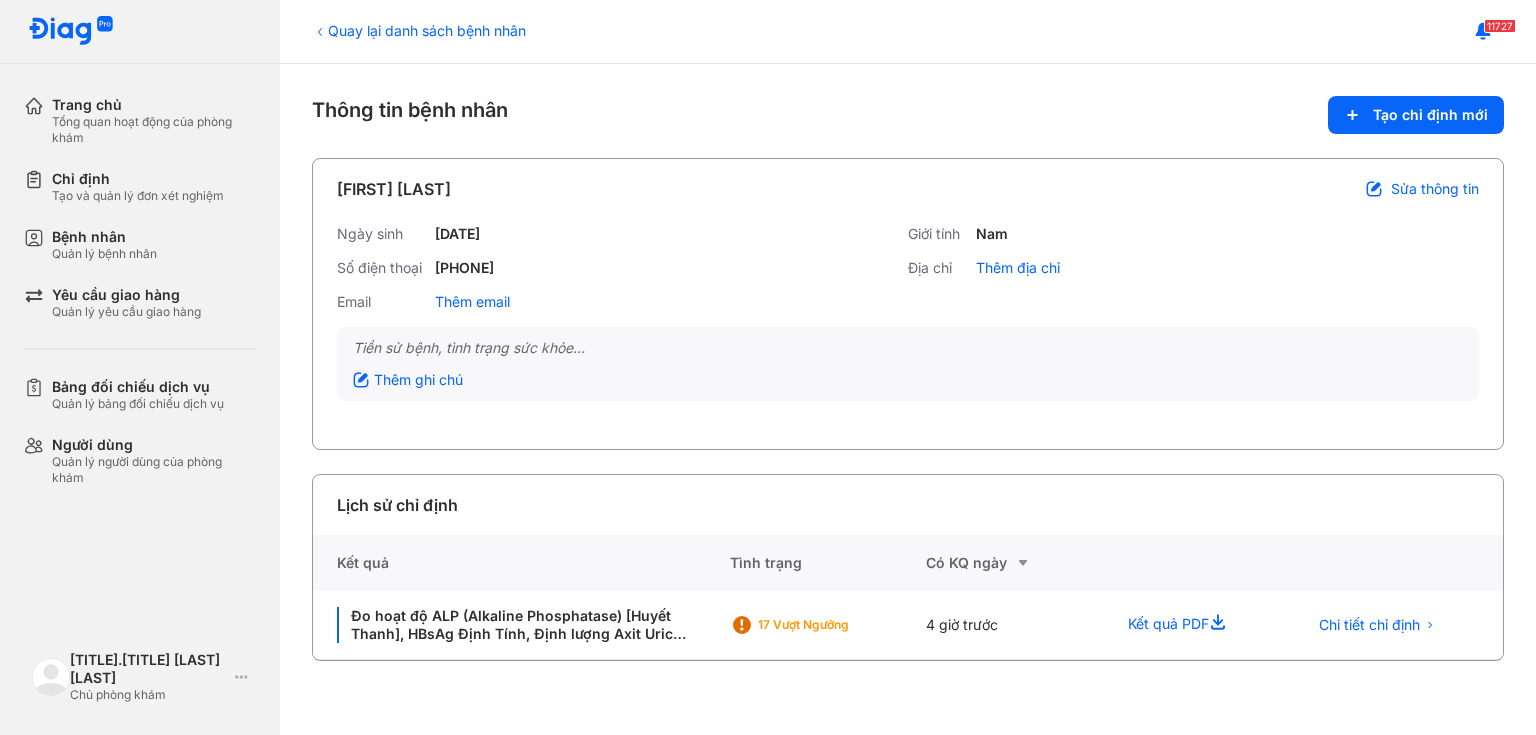 click on "Quay lại danh sách bệnh nhân" at bounding box center (419, 30) 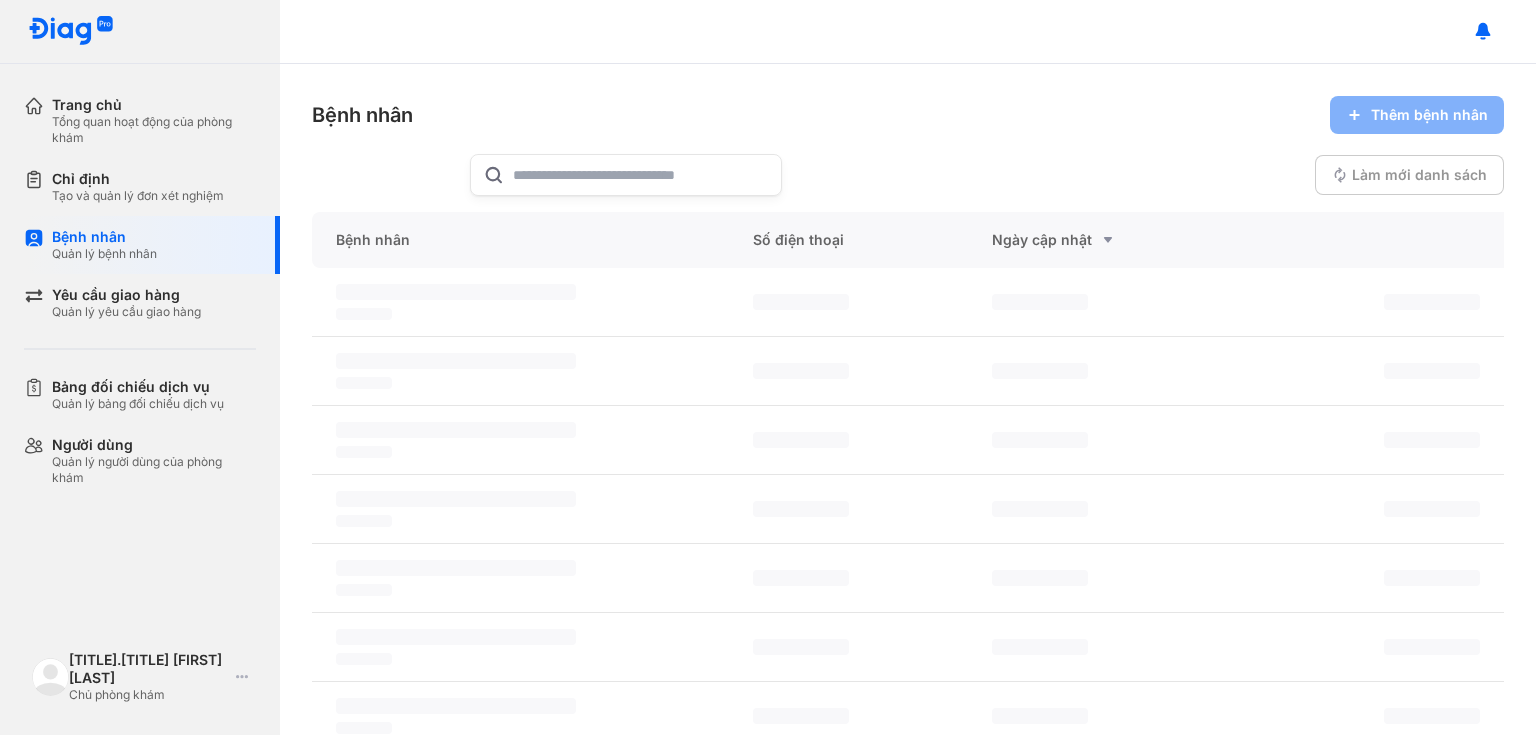 scroll, scrollTop: 0, scrollLeft: 0, axis: both 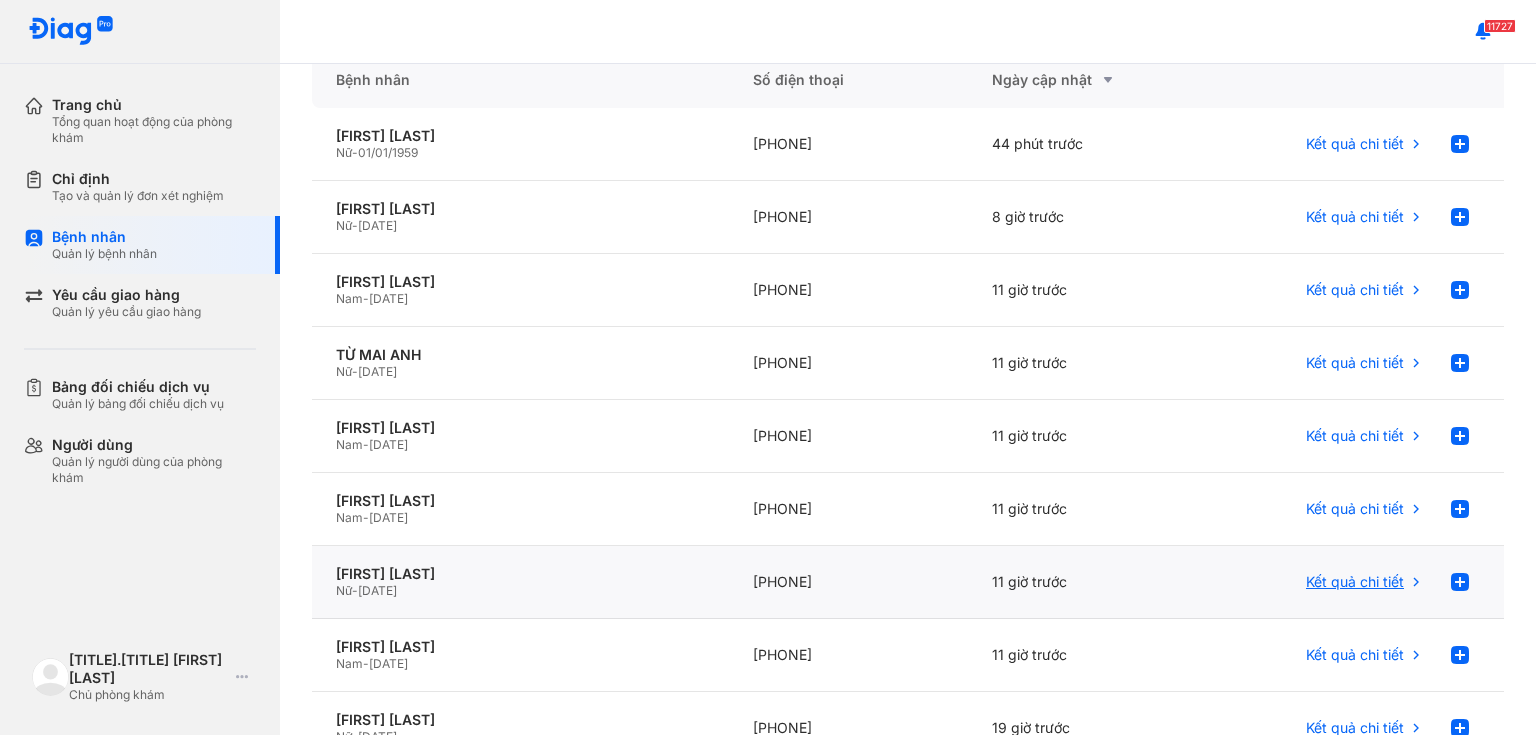 click on "Kết quả chi tiết" at bounding box center [1355, 582] 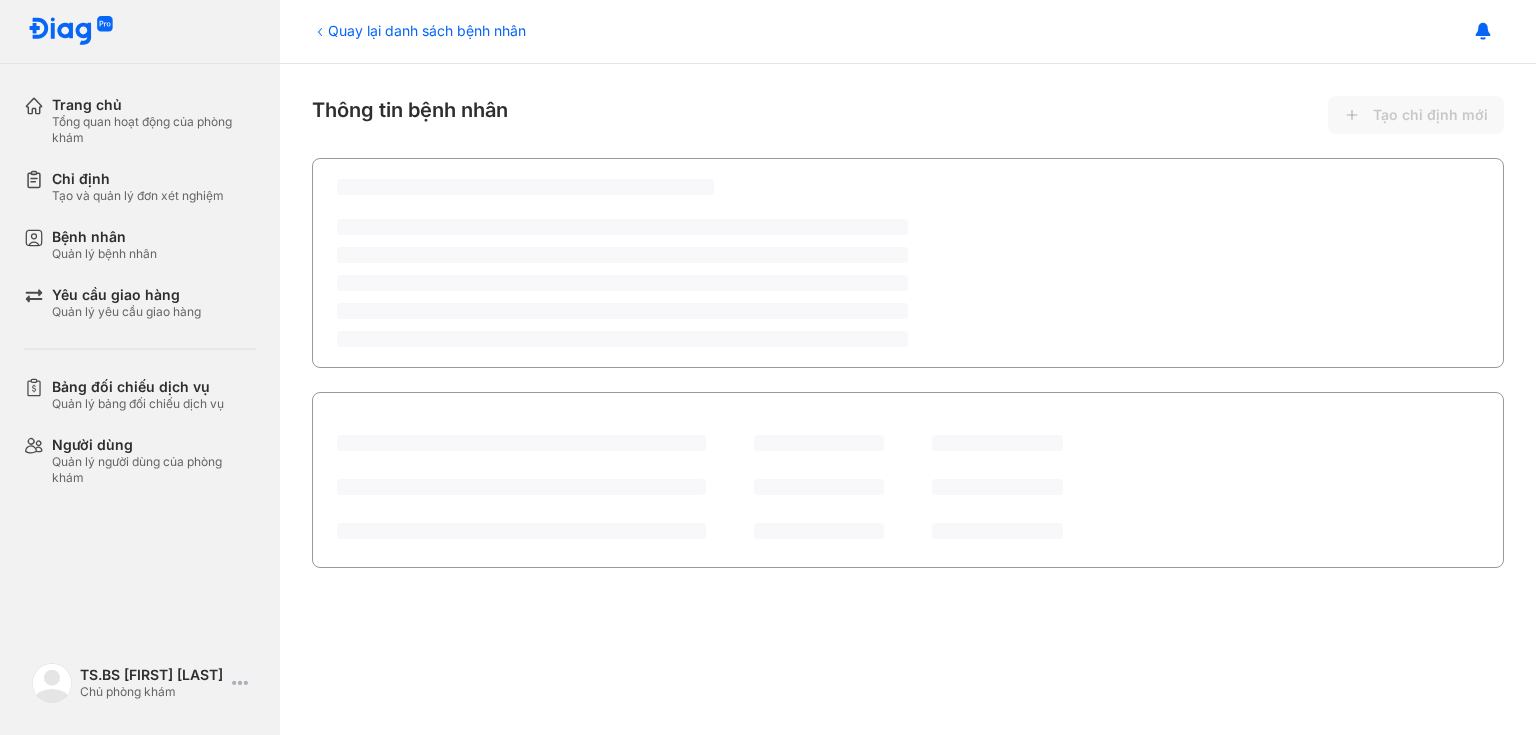 scroll, scrollTop: 0, scrollLeft: 0, axis: both 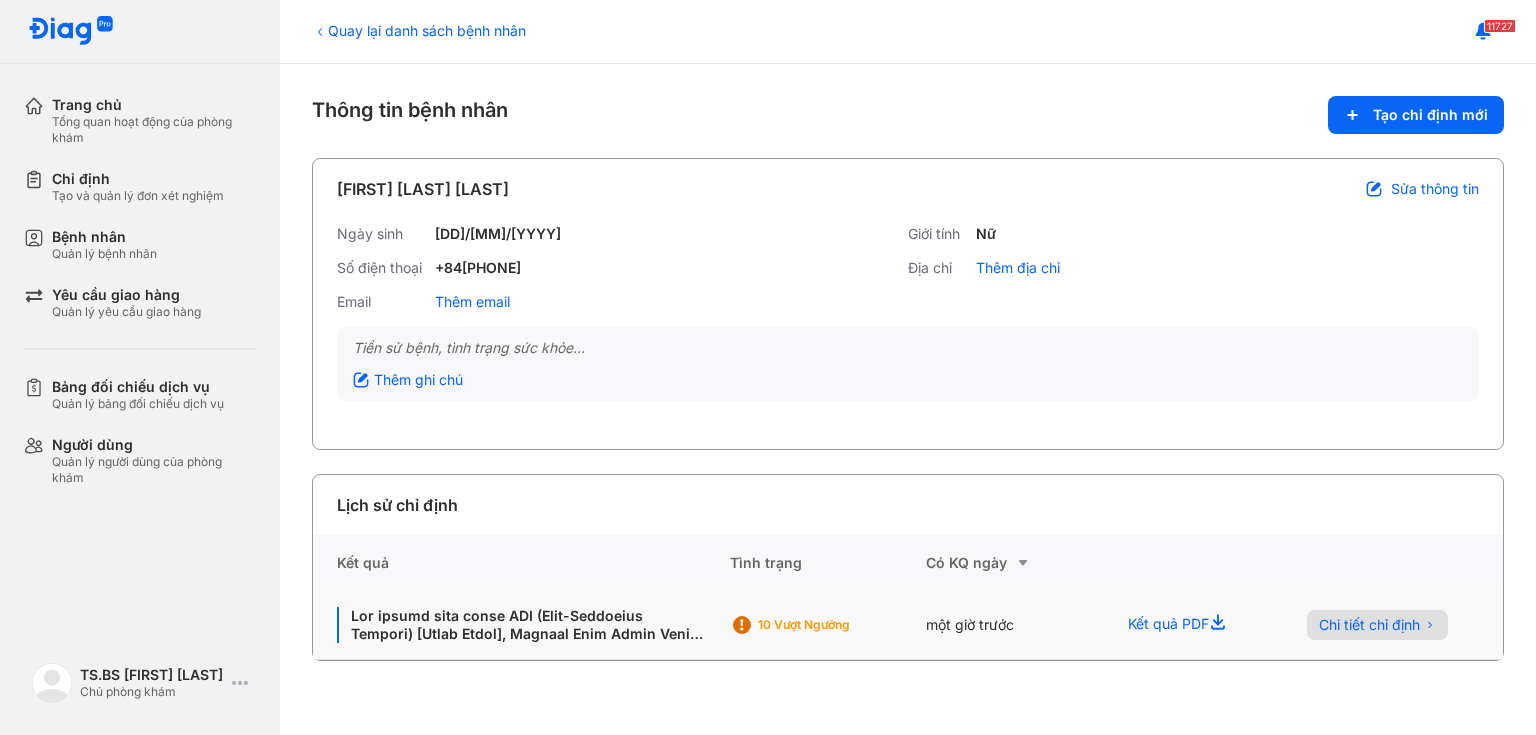 click on "Chi tiết chỉ định" 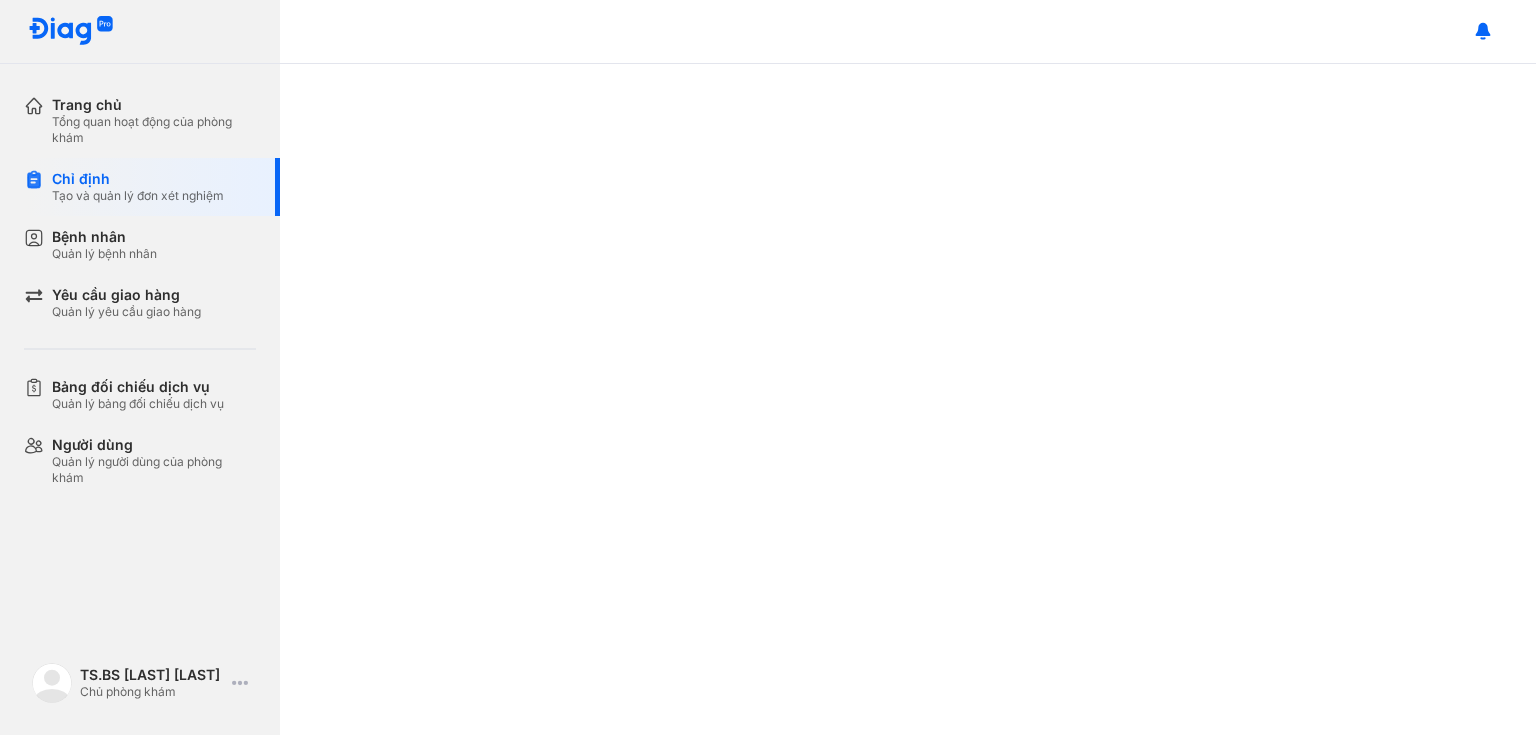 scroll, scrollTop: 0, scrollLeft: 0, axis: both 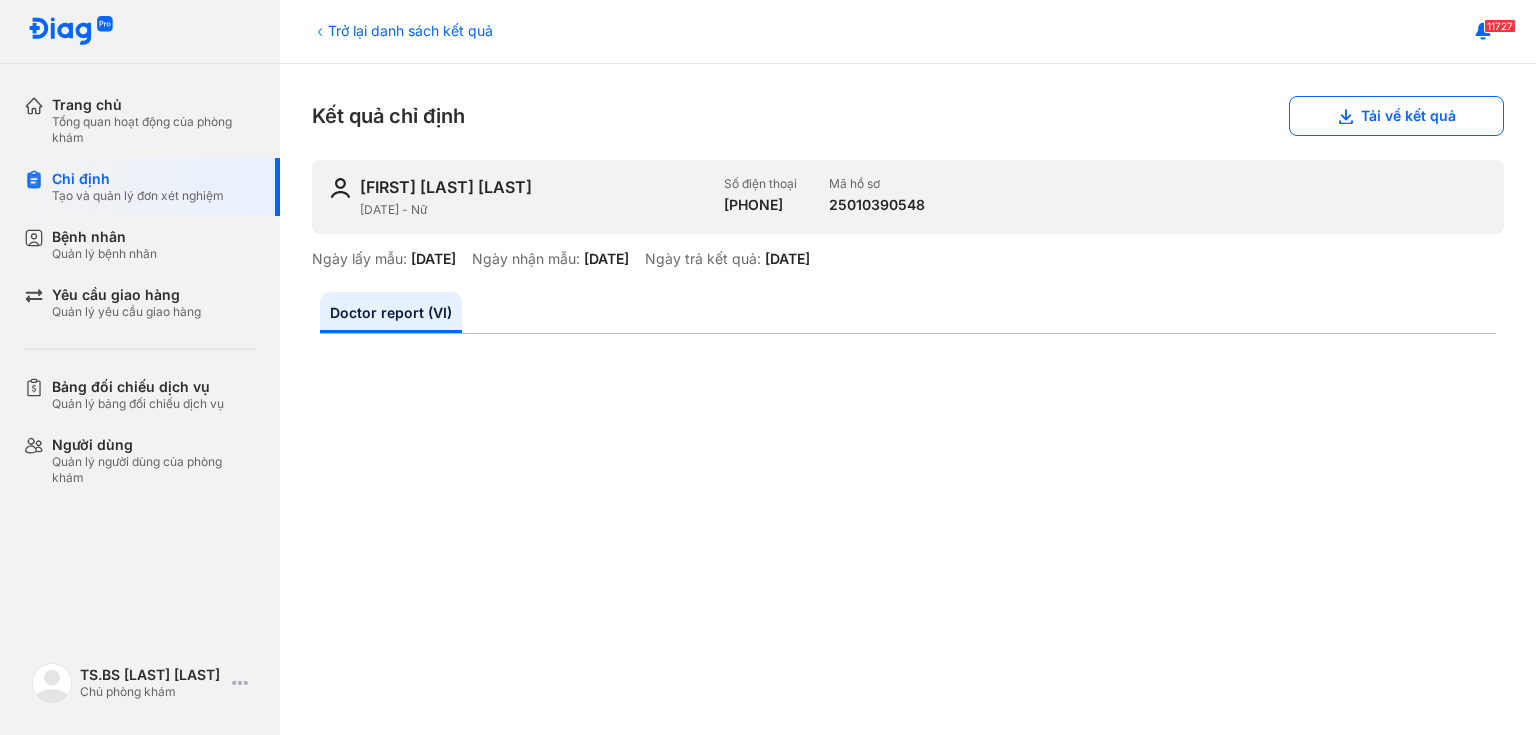 click on "Trở lại danh sách kết quả" at bounding box center (402, 30) 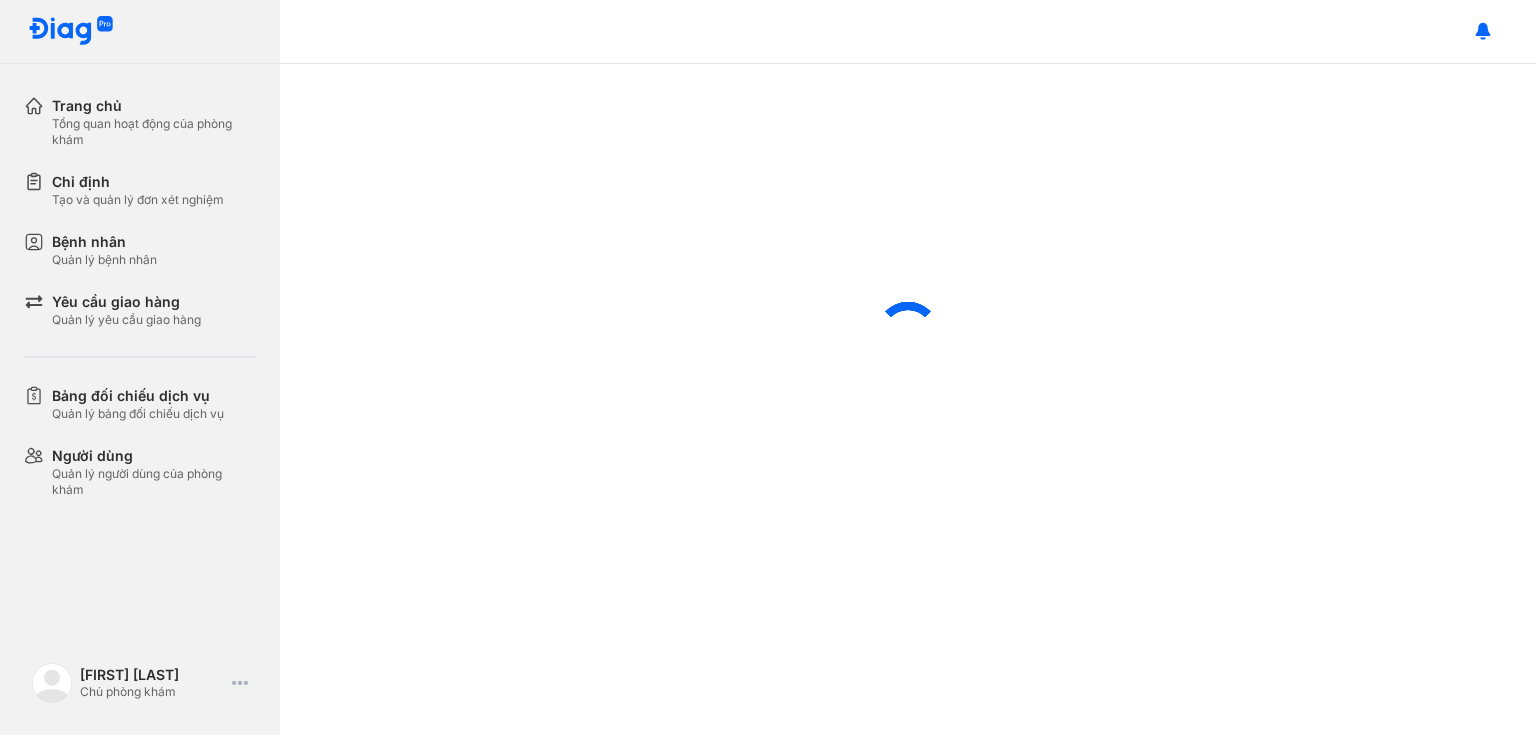 scroll, scrollTop: 0, scrollLeft: 0, axis: both 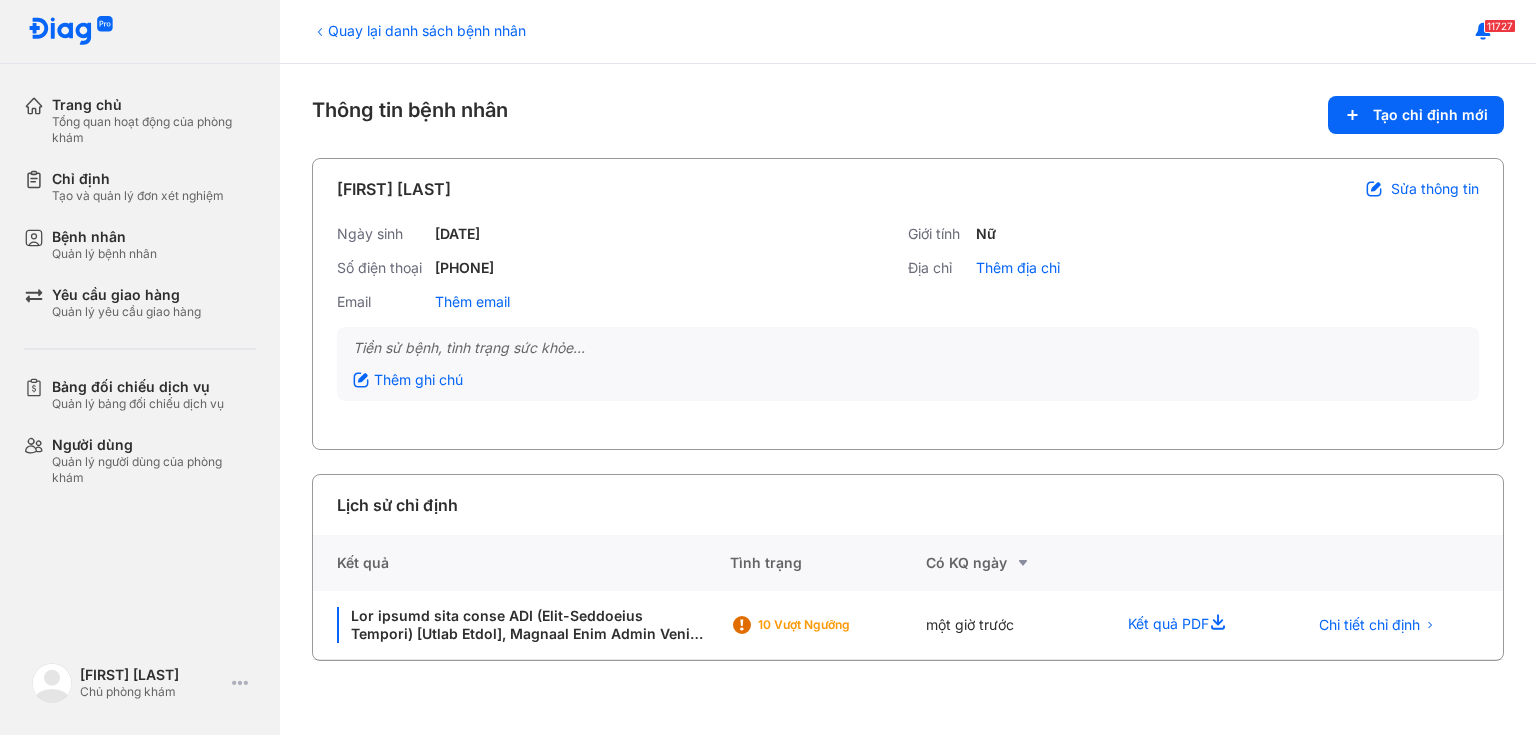 click on "Quay lại danh sách bệnh nhân" at bounding box center (419, 30) 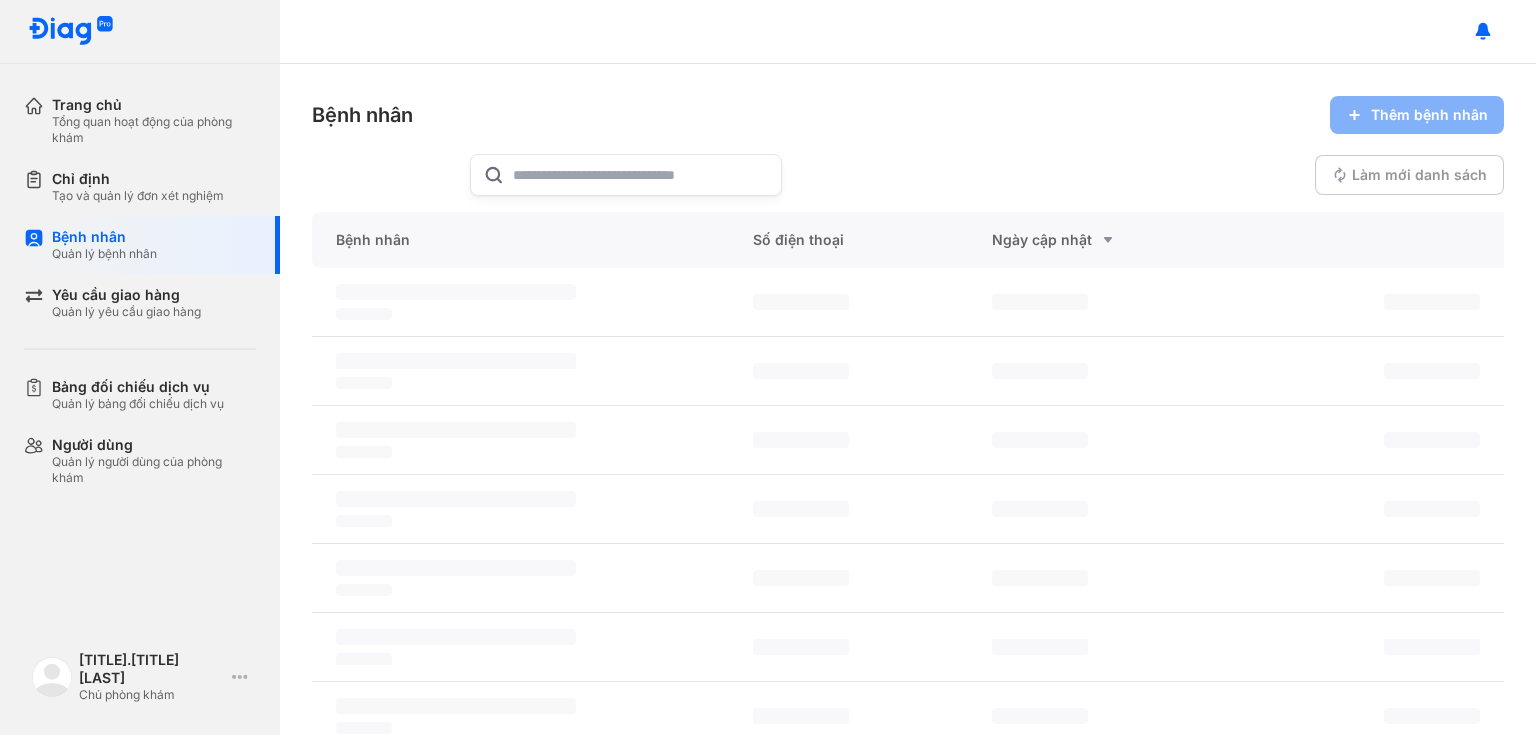 scroll, scrollTop: 0, scrollLeft: 0, axis: both 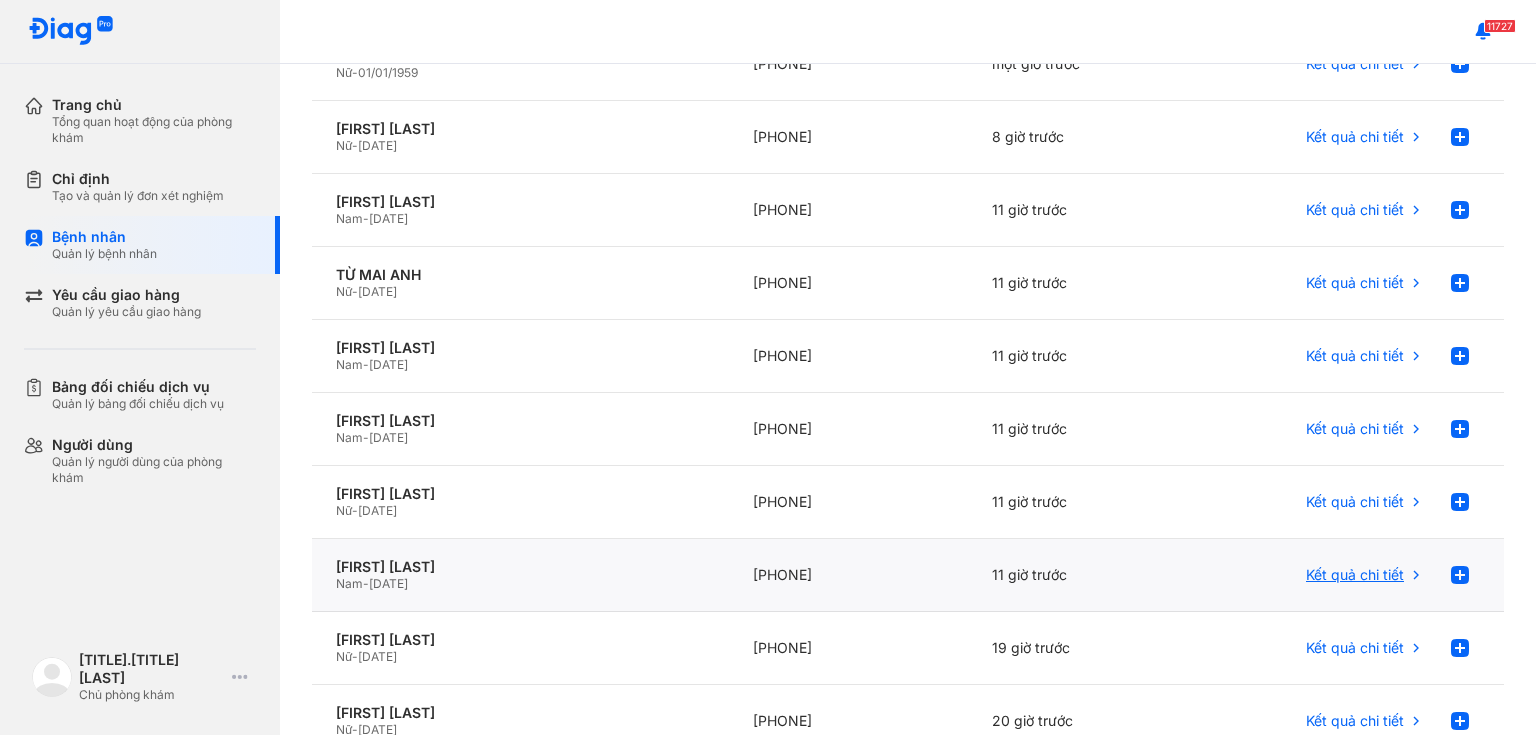 click on "Kết quả chi tiết" at bounding box center (1355, 575) 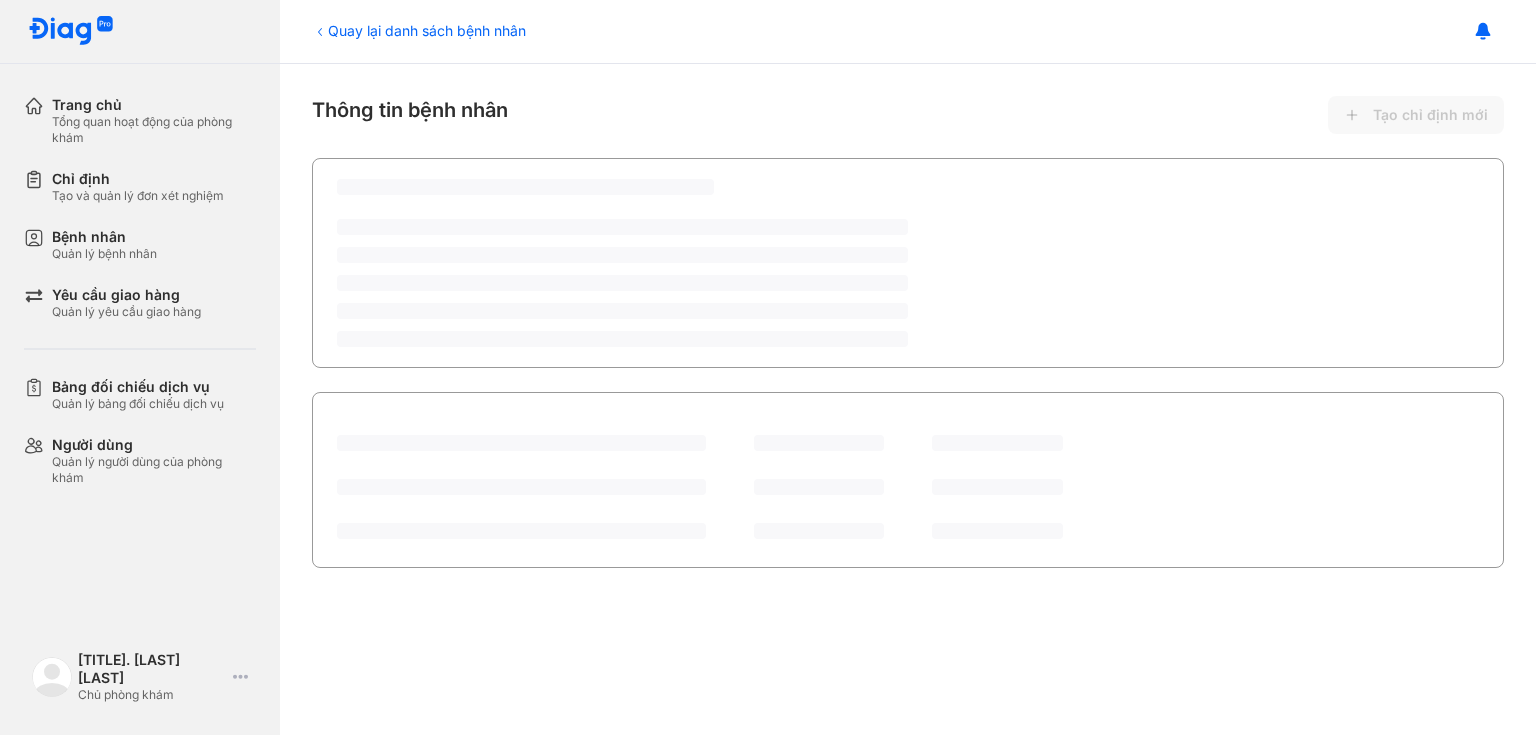 scroll, scrollTop: 0, scrollLeft: 0, axis: both 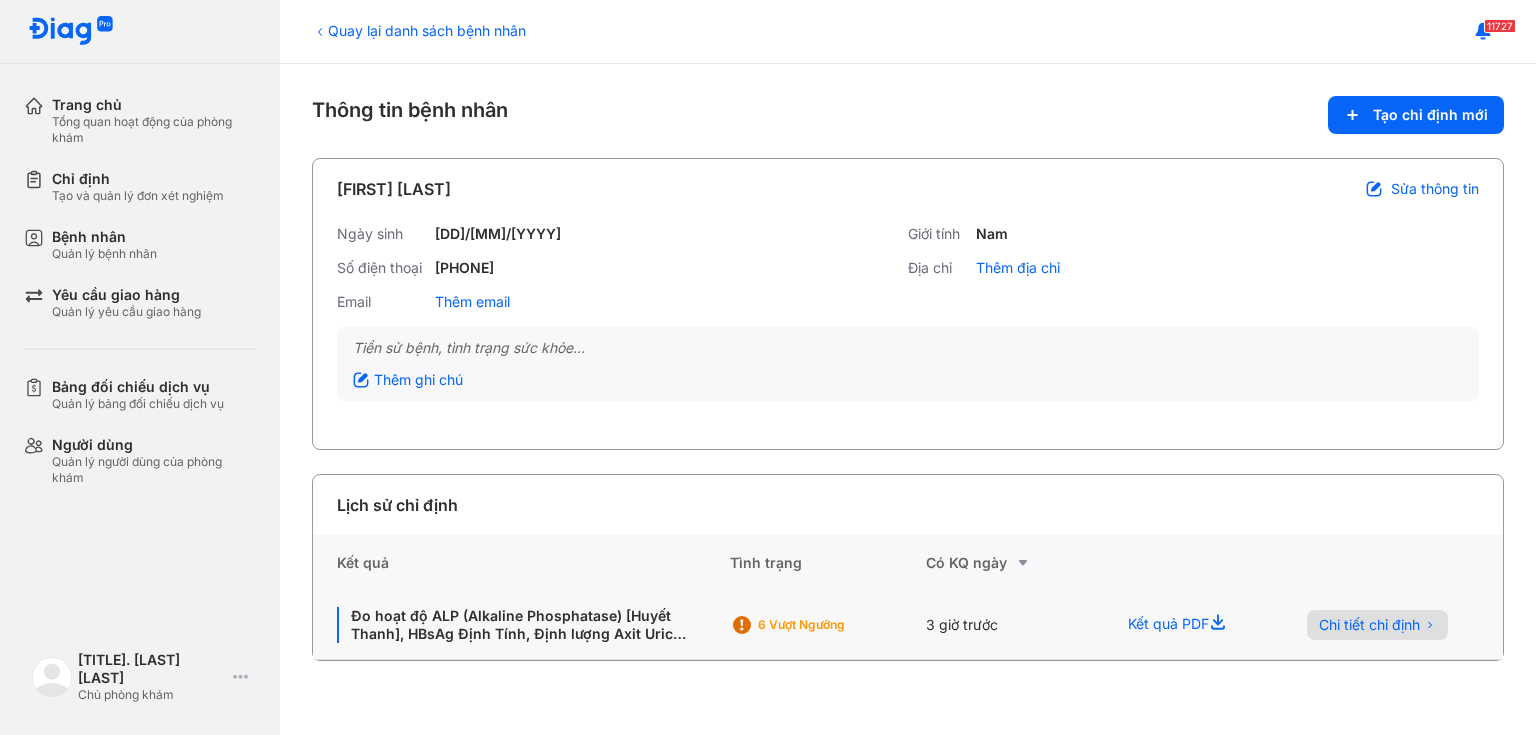 click on "Chi tiết chỉ định" 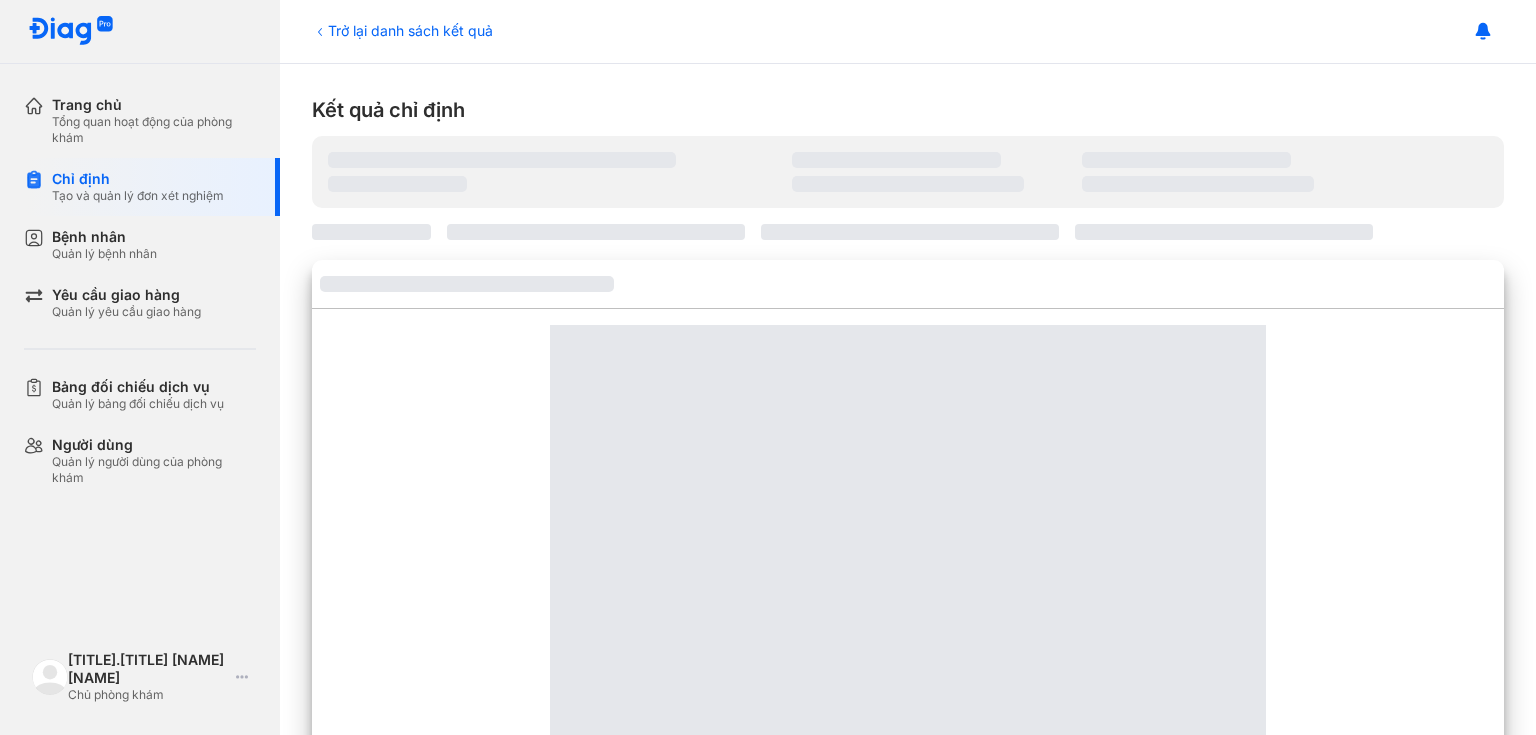 scroll, scrollTop: 0, scrollLeft: 0, axis: both 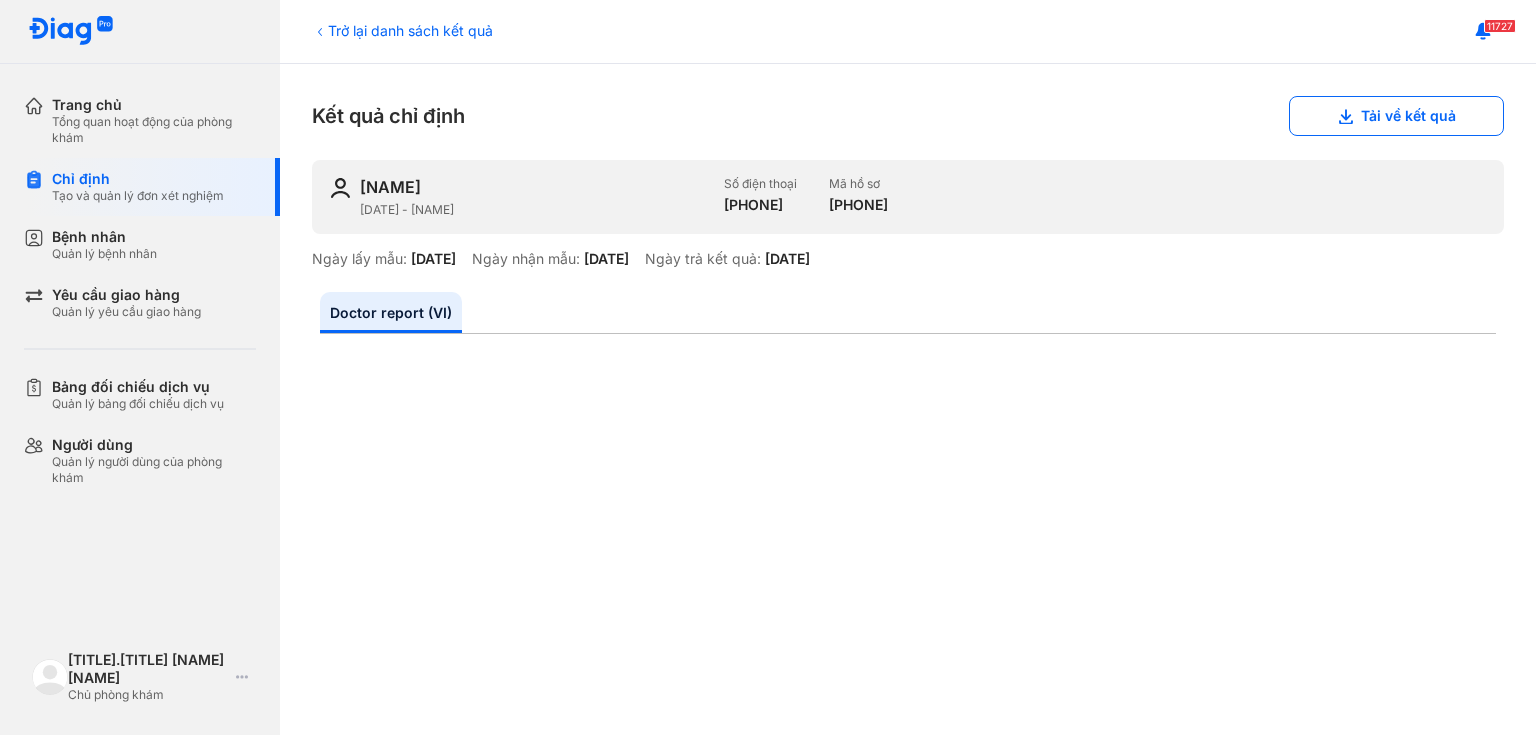 click at bounding box center (908, 1010) 